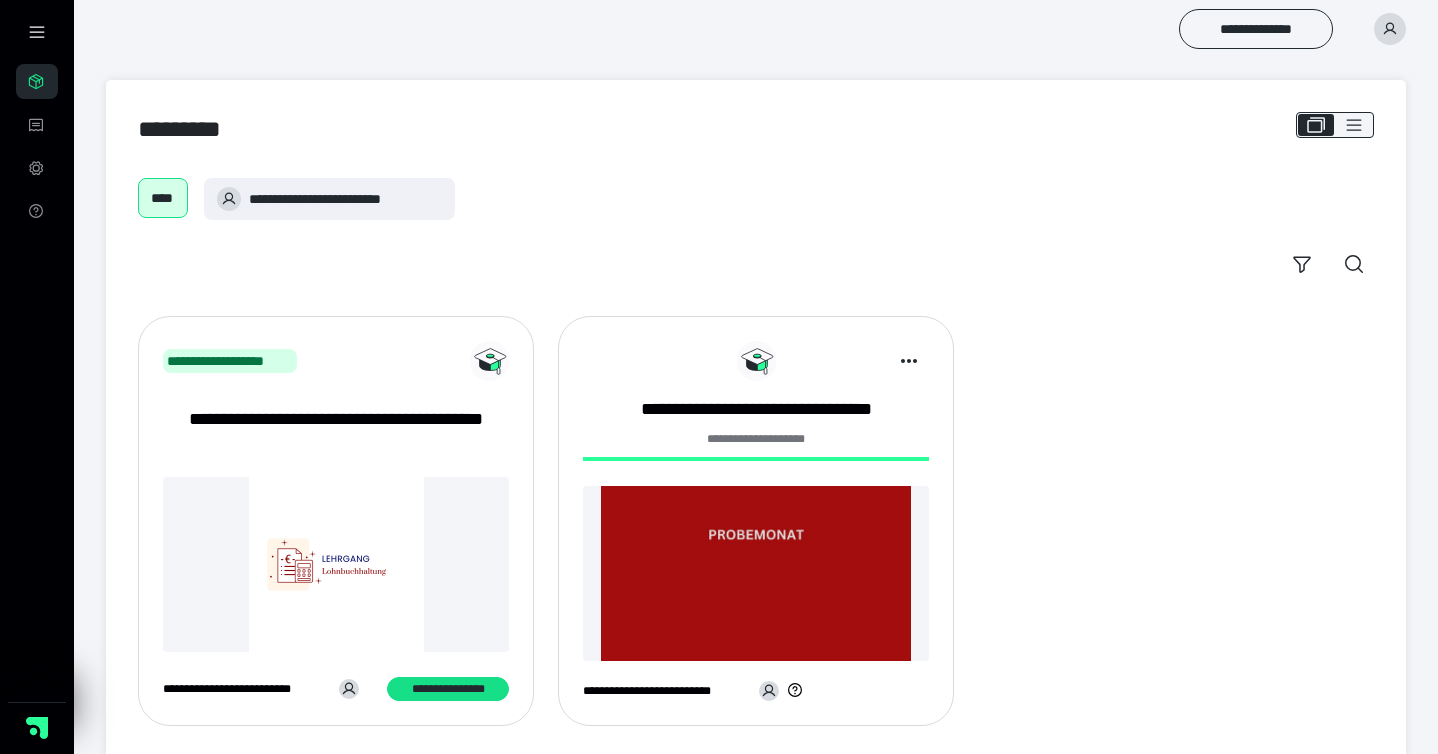 scroll, scrollTop: 0, scrollLeft: 0, axis: both 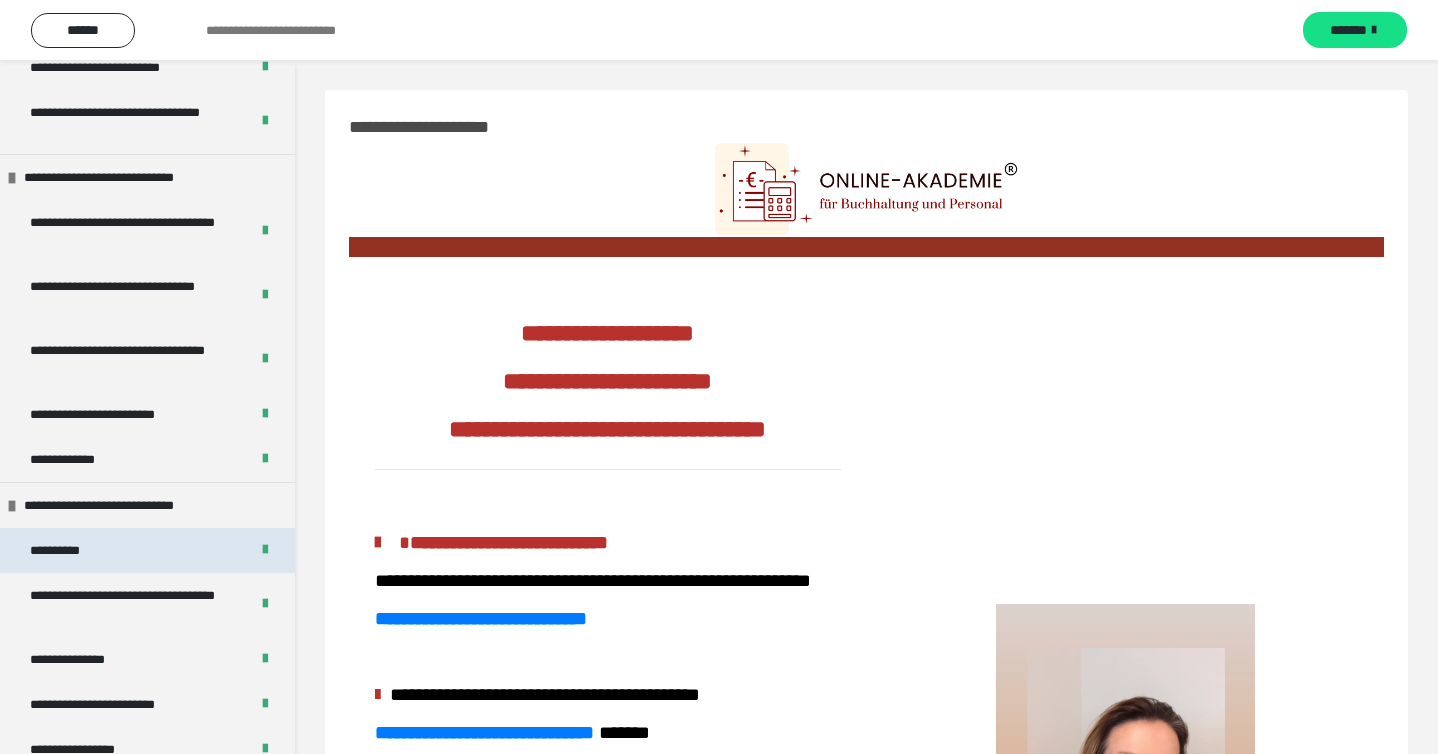 click on "**********" at bounding box center [147, 550] 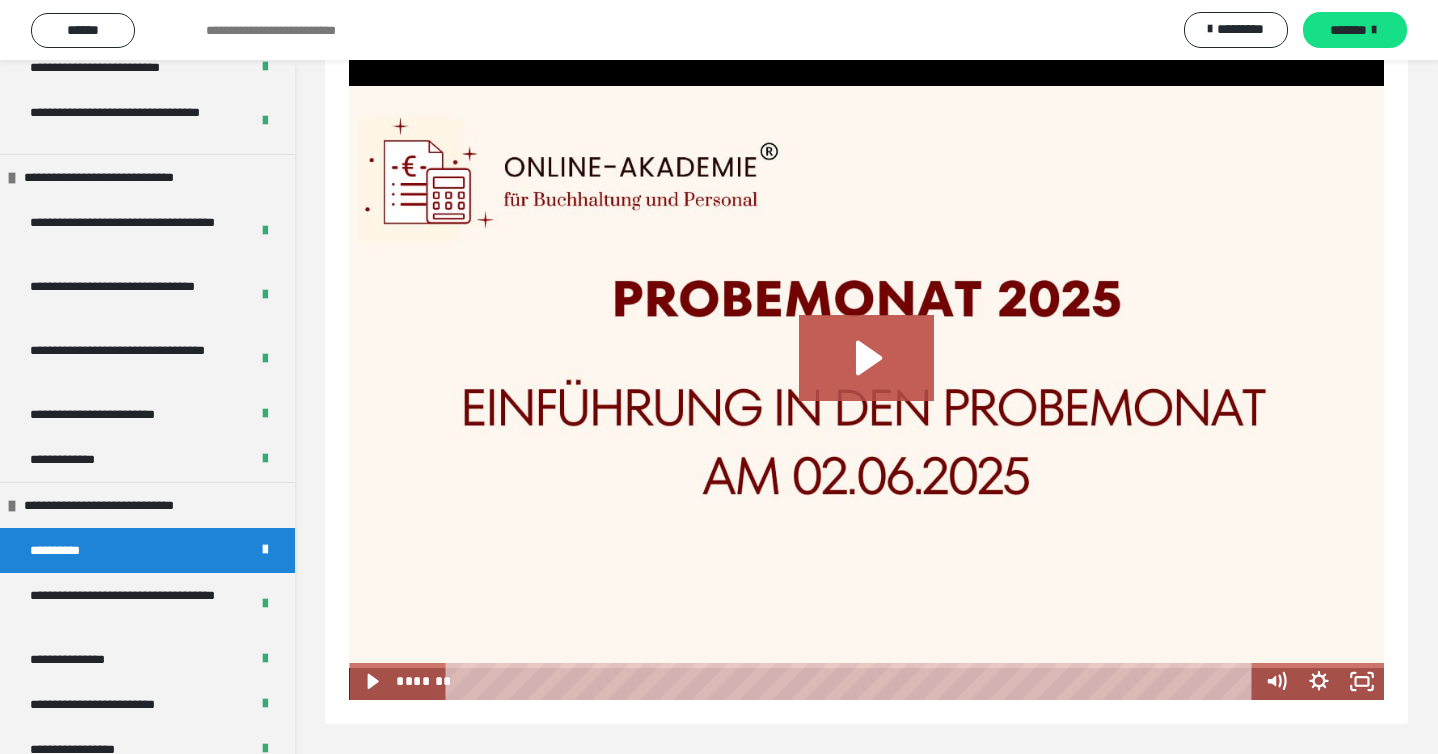 scroll, scrollTop: 248, scrollLeft: 0, axis: vertical 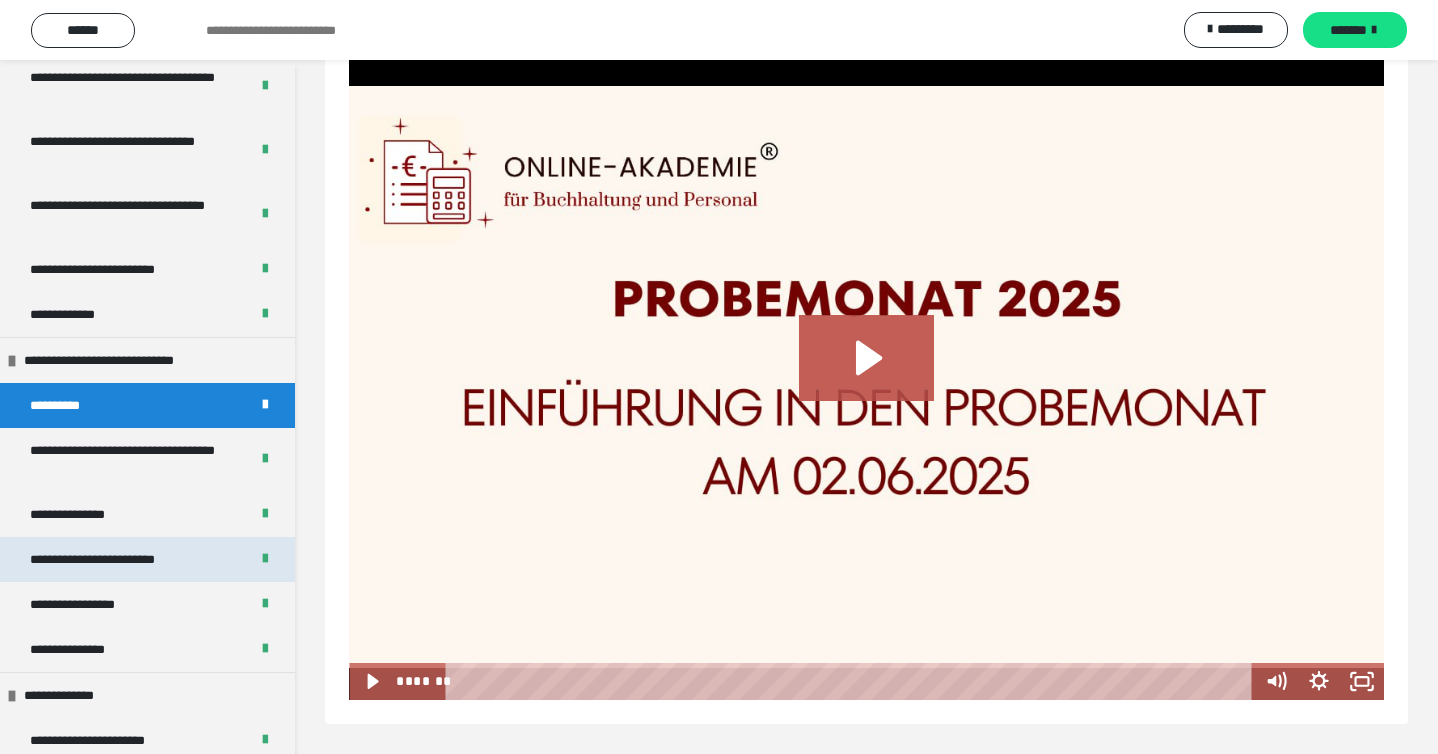 click on "**********" at bounding box center [115, 559] 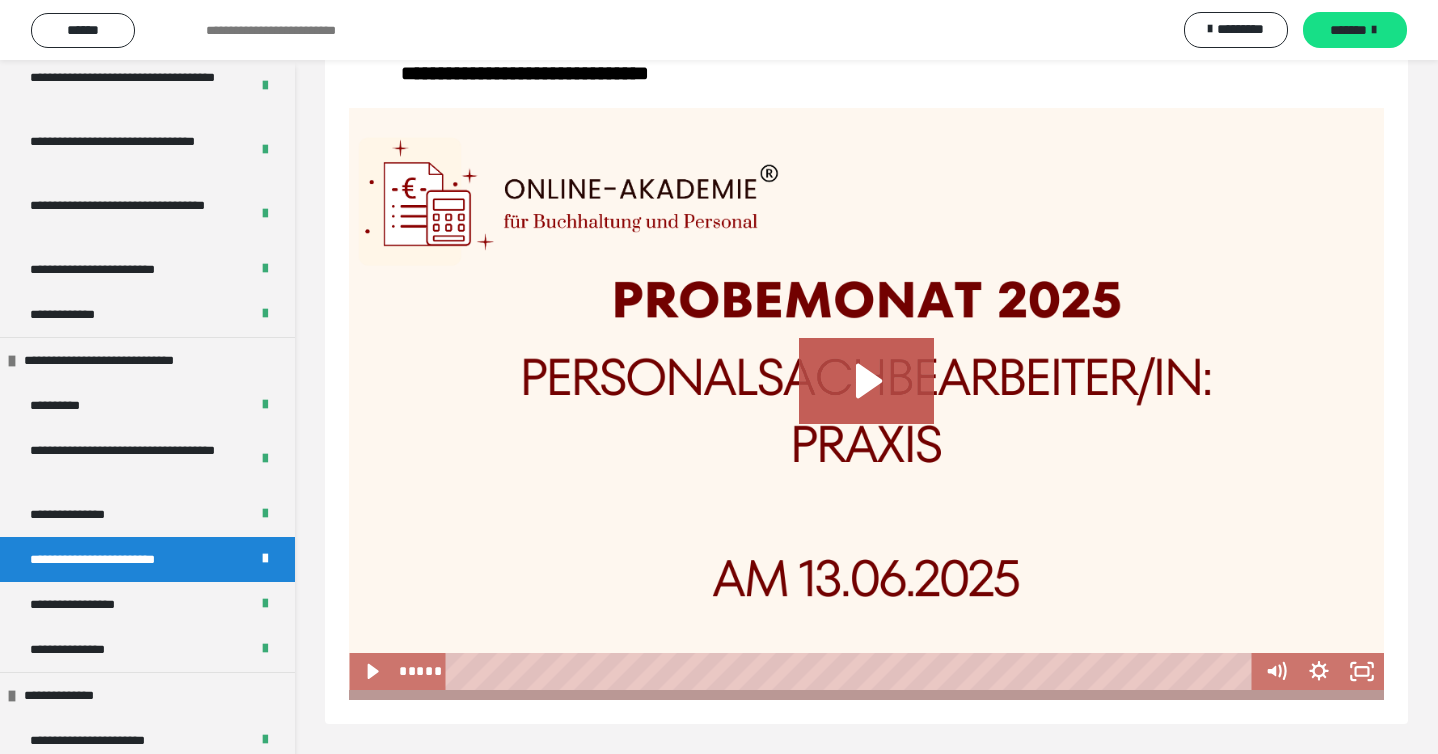 scroll, scrollTop: 1081, scrollLeft: 0, axis: vertical 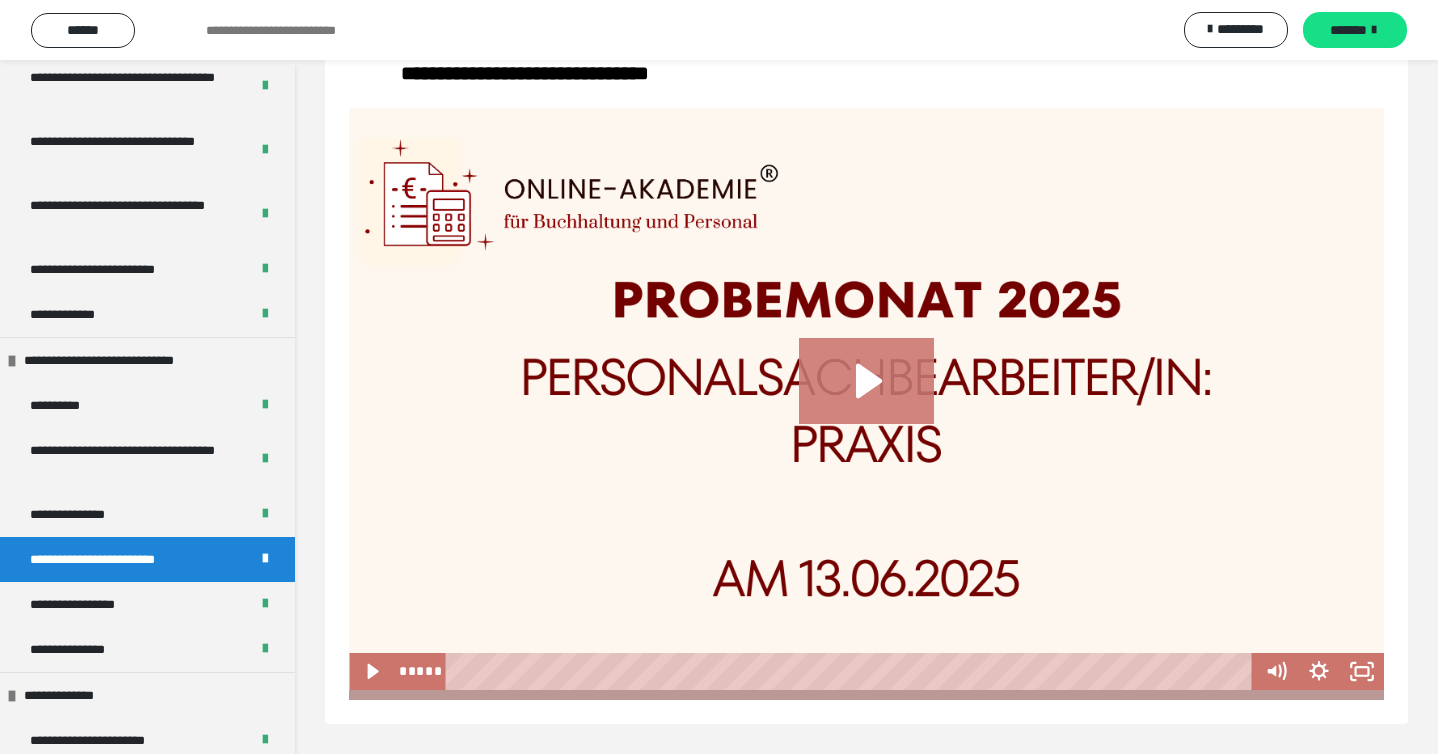 click 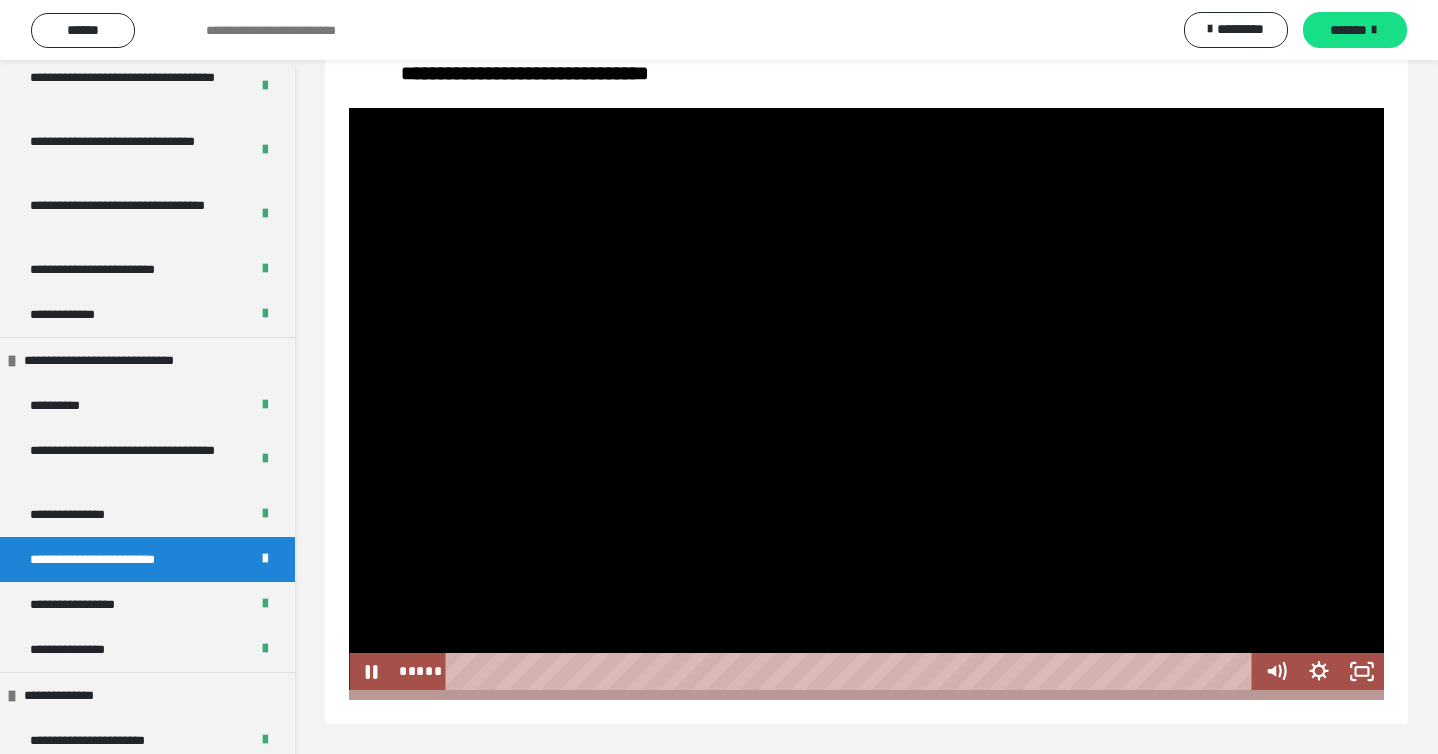 click at bounding box center (852, 671) 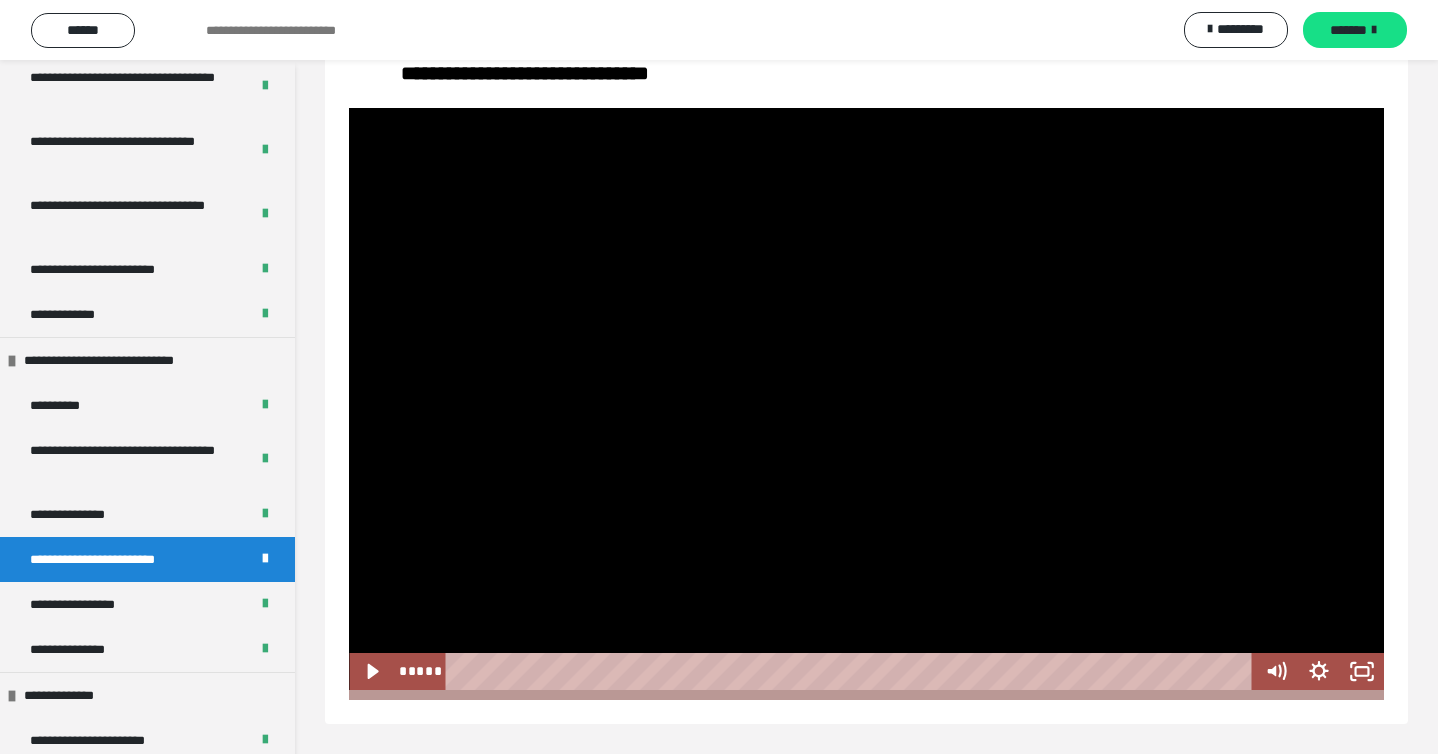scroll, scrollTop: 1030, scrollLeft: 0, axis: vertical 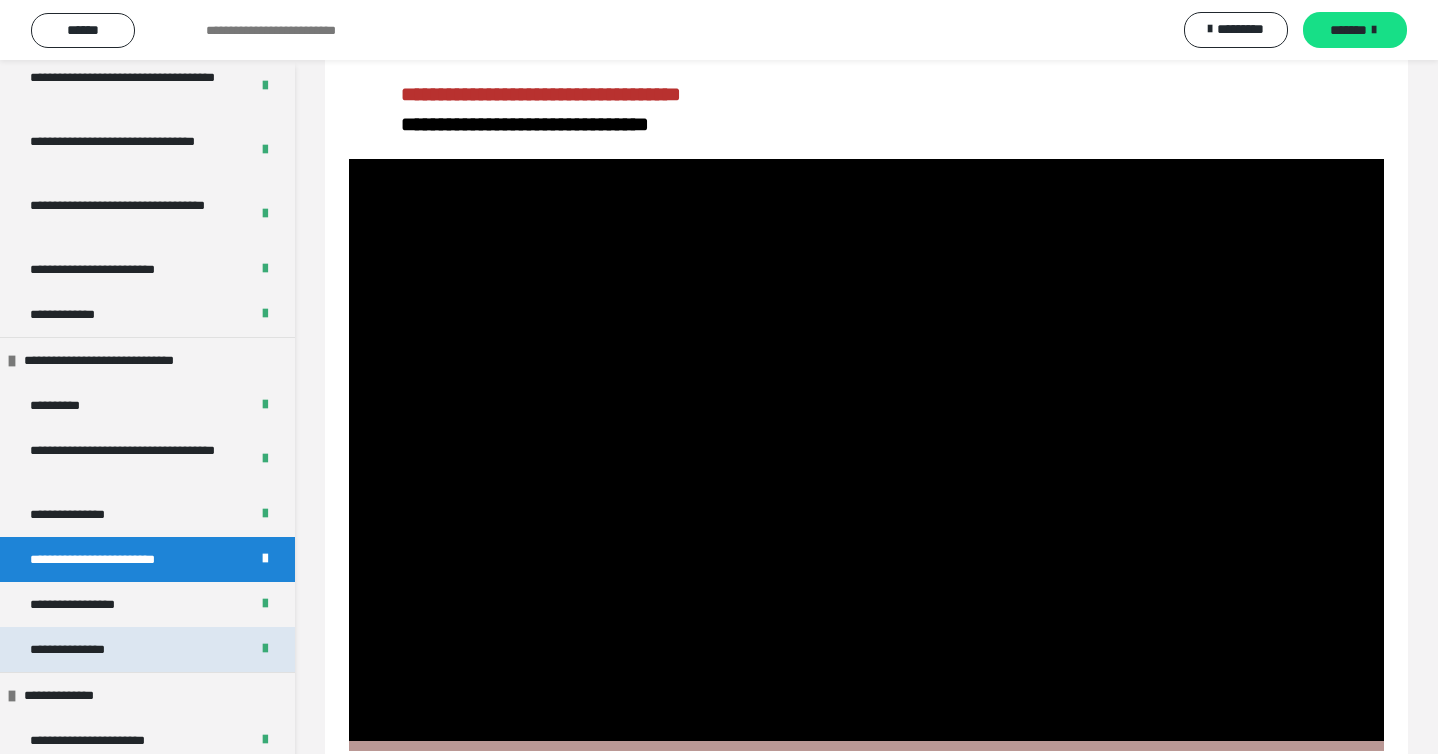 click on "**********" at bounding box center [86, 649] 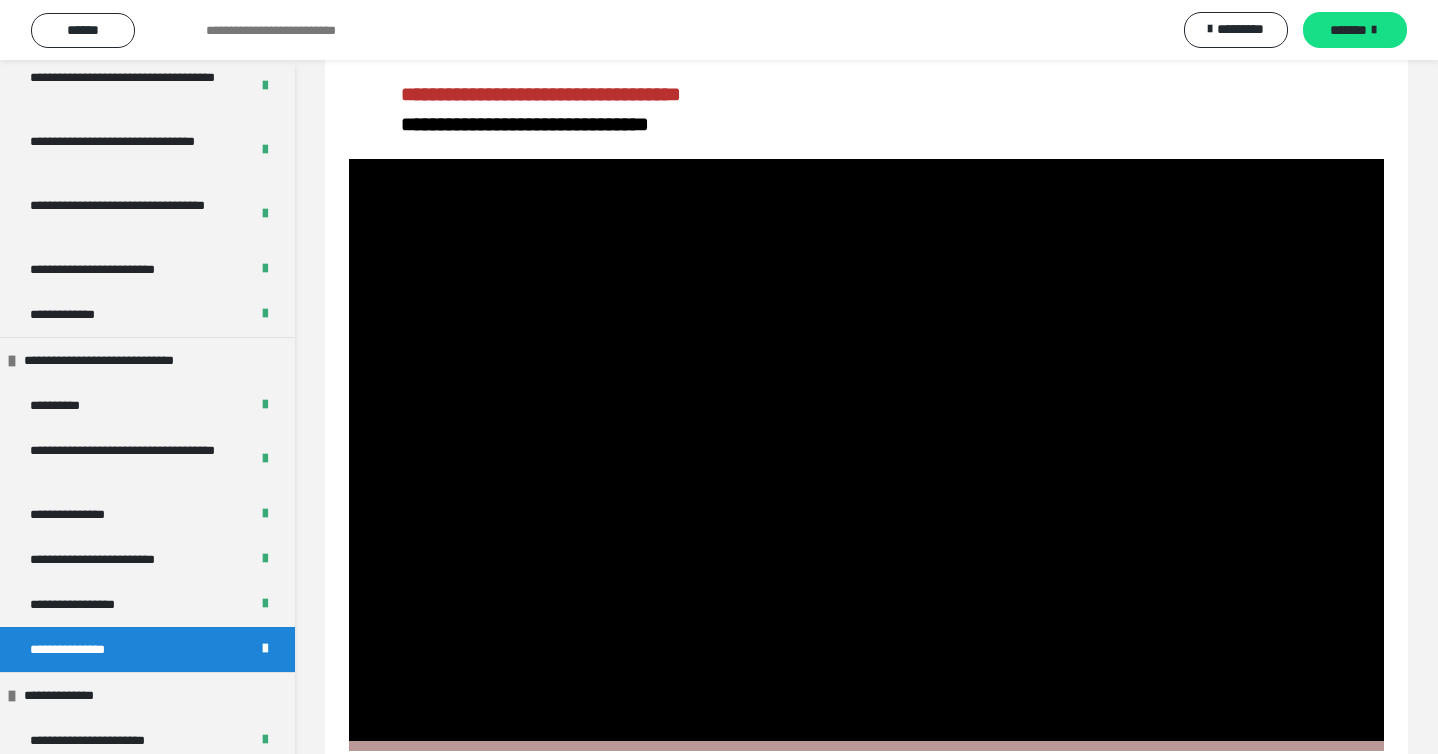 scroll, scrollTop: 60, scrollLeft: 0, axis: vertical 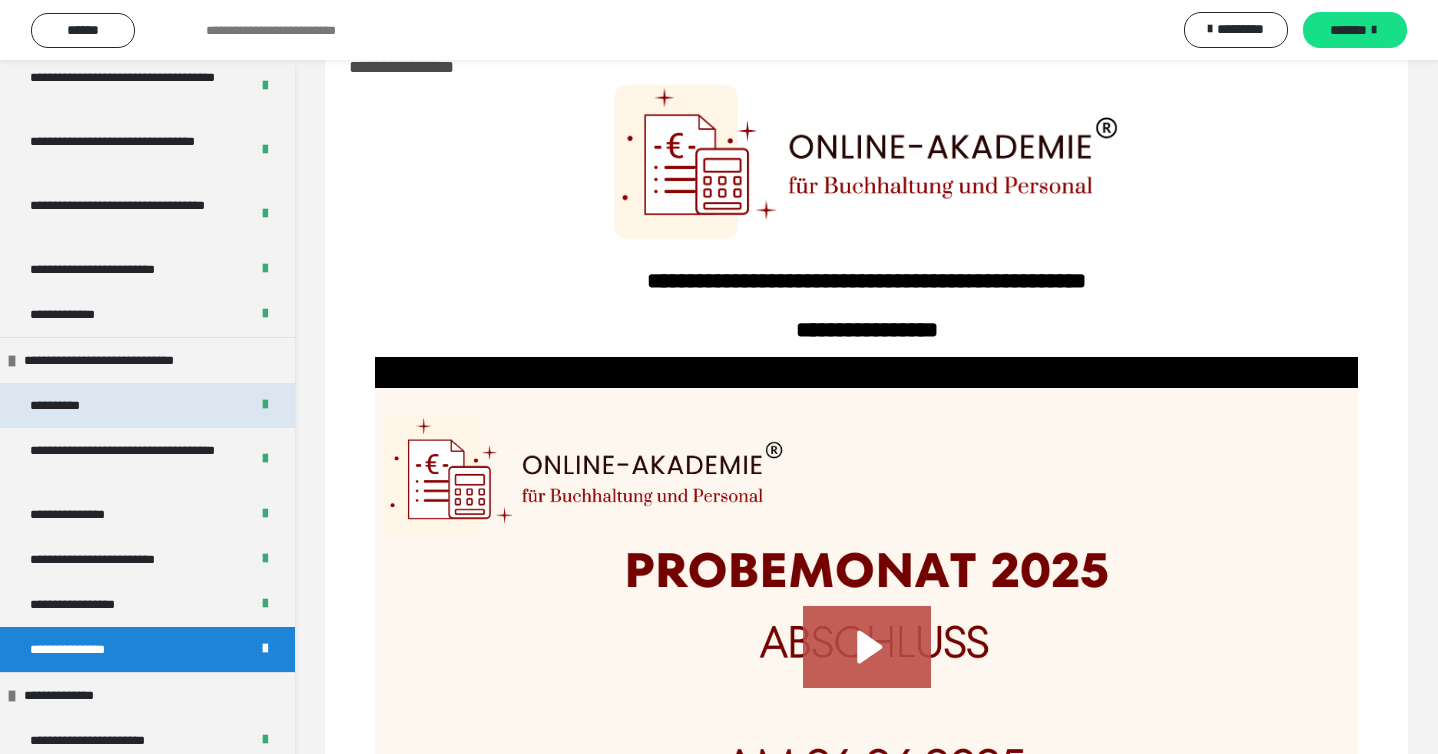 click on "**********" at bounding box center (147, 405) 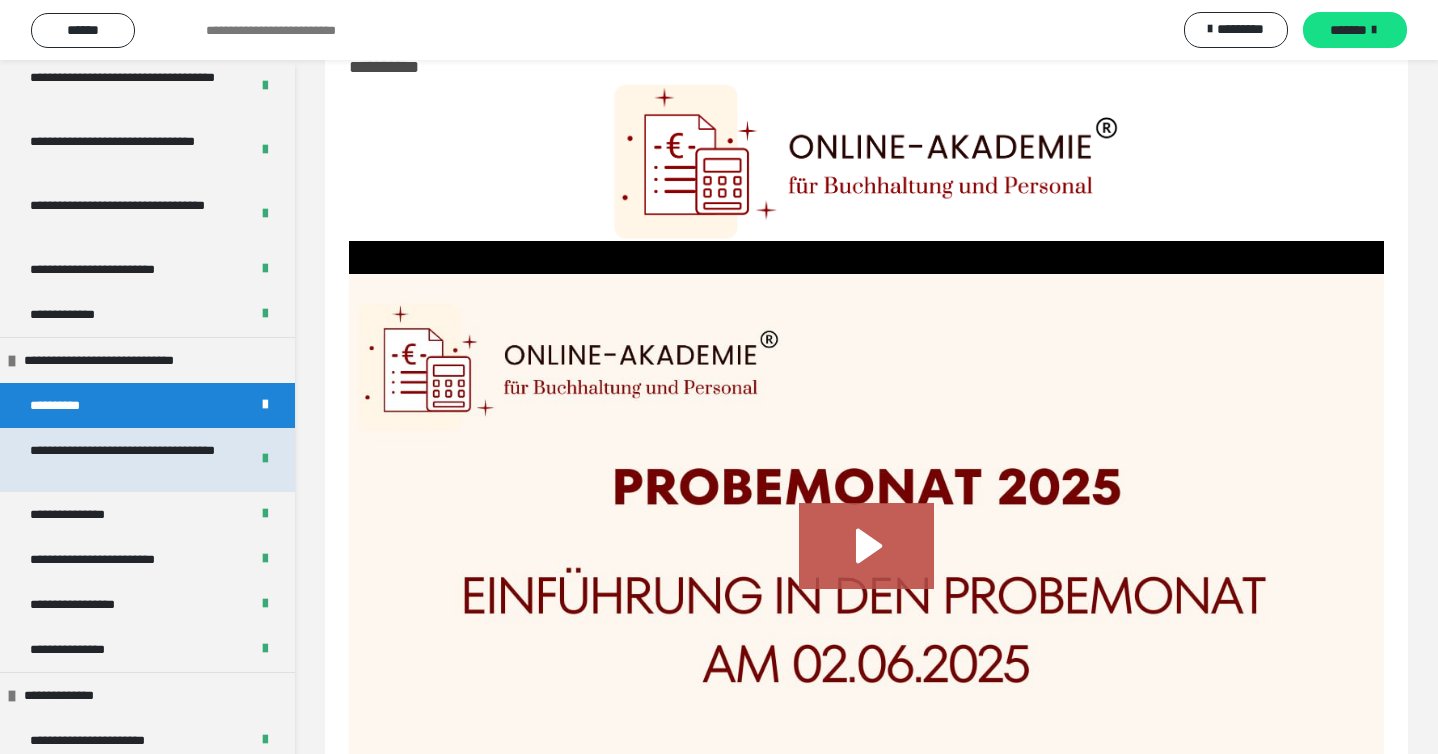 click on "**********" at bounding box center [131, 460] 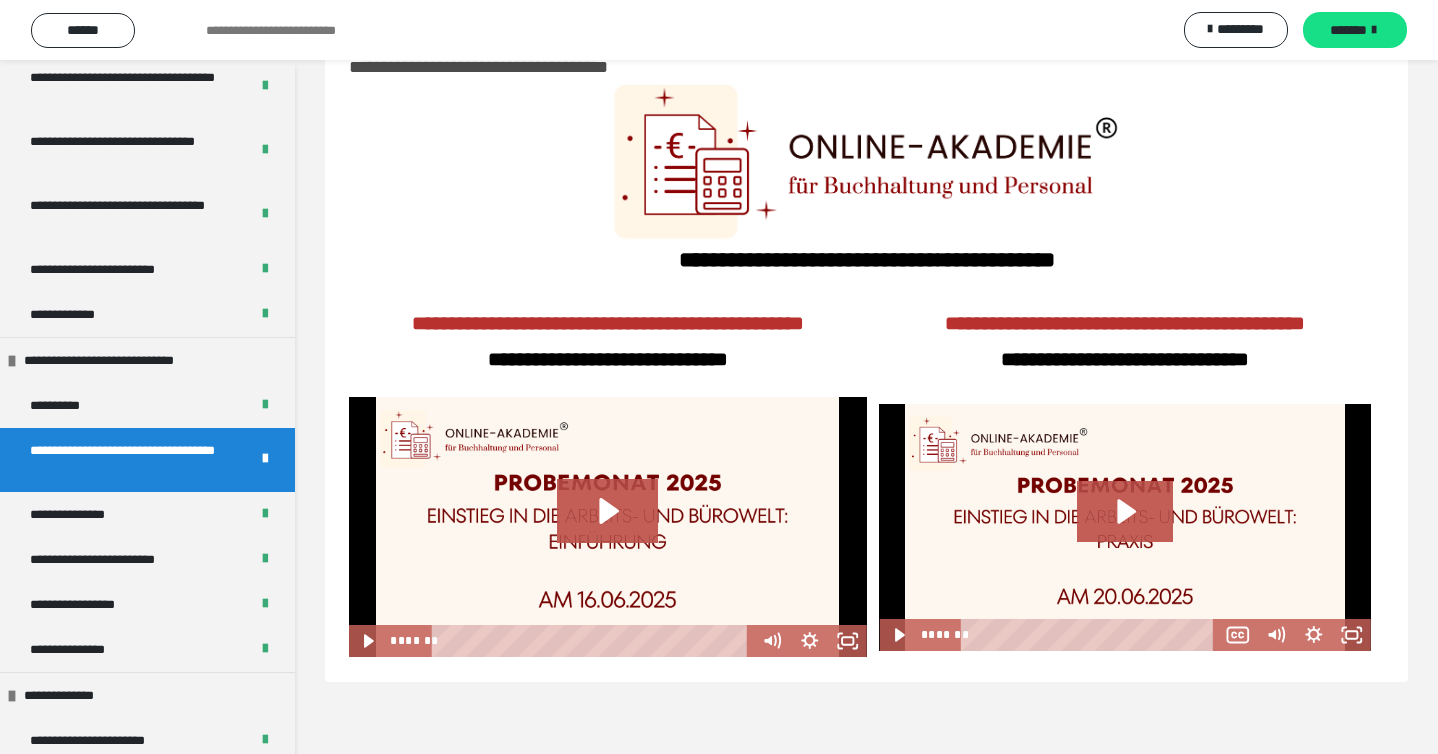 scroll, scrollTop: 60, scrollLeft: 0, axis: vertical 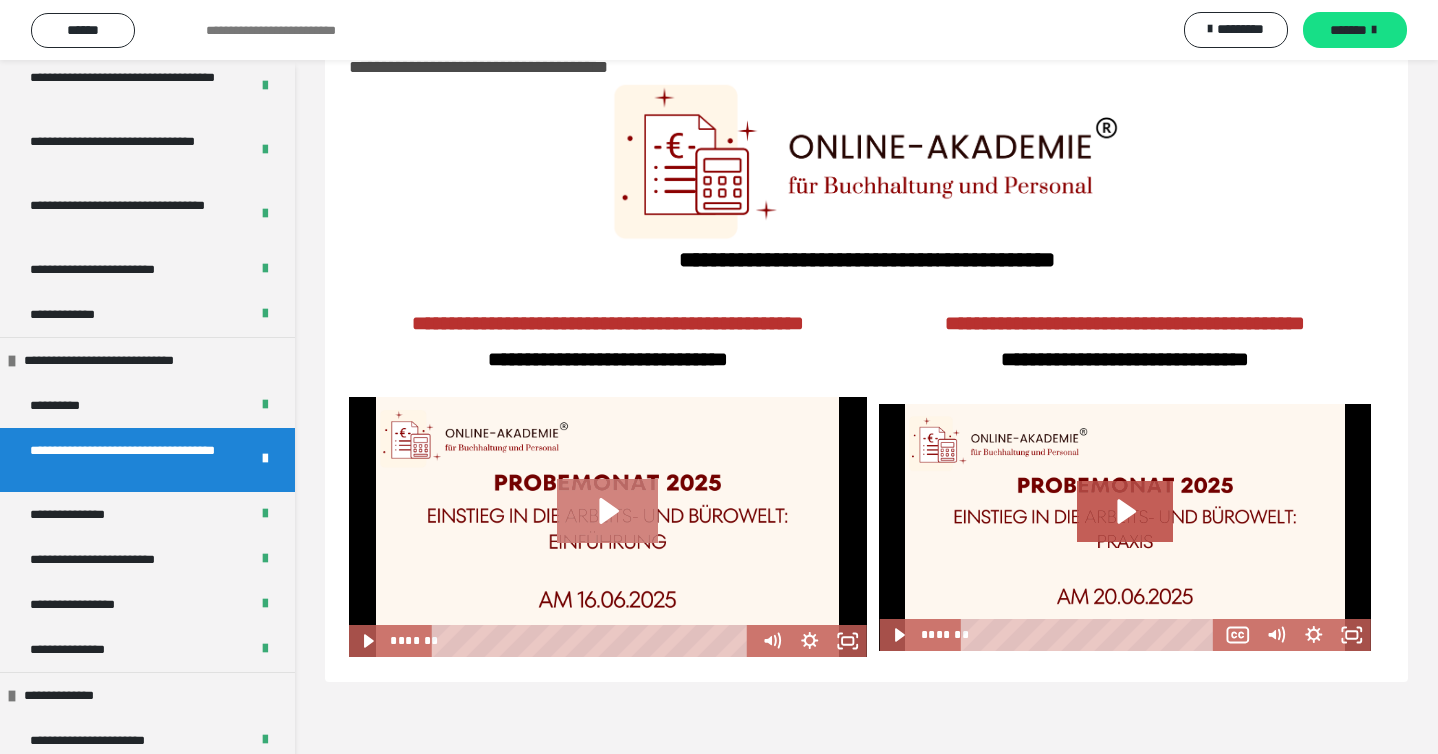 click 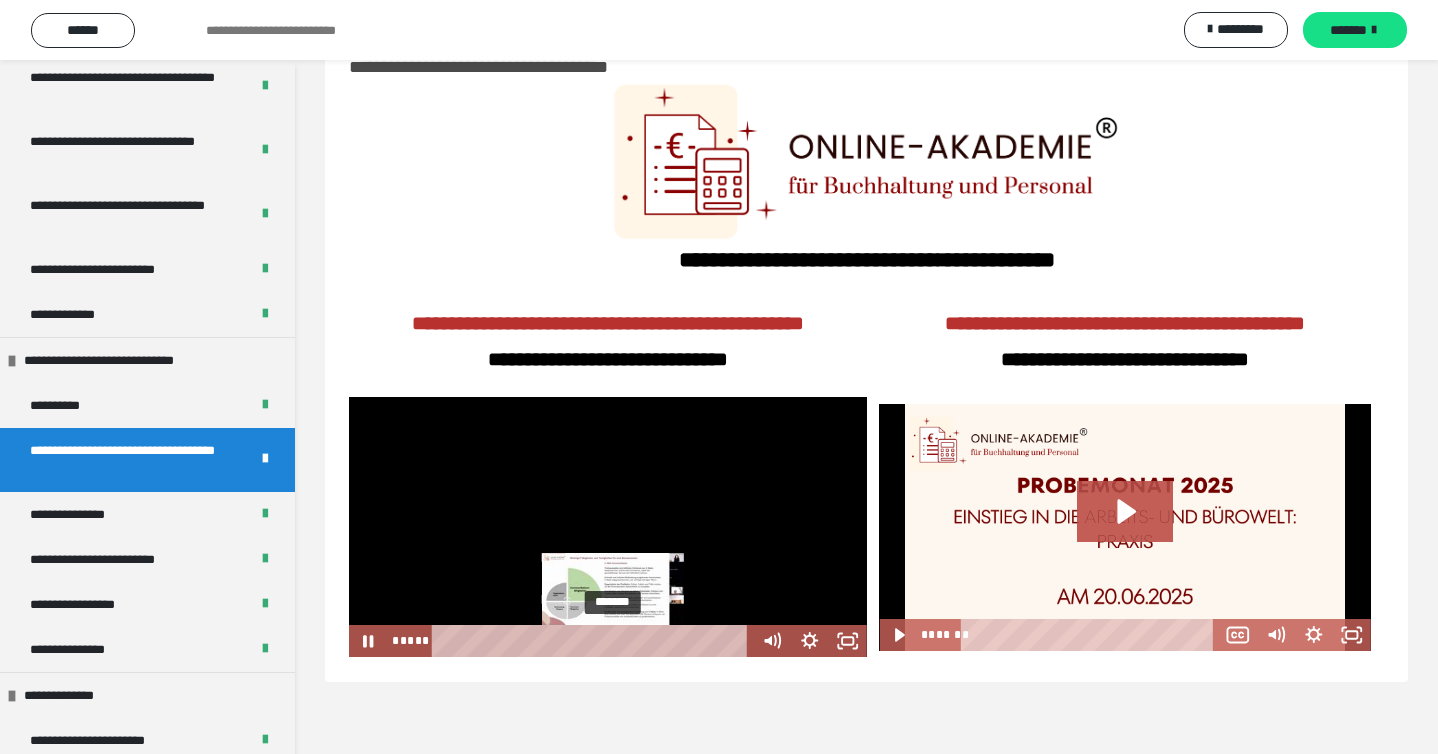 click on "*******" at bounding box center (593, 641) 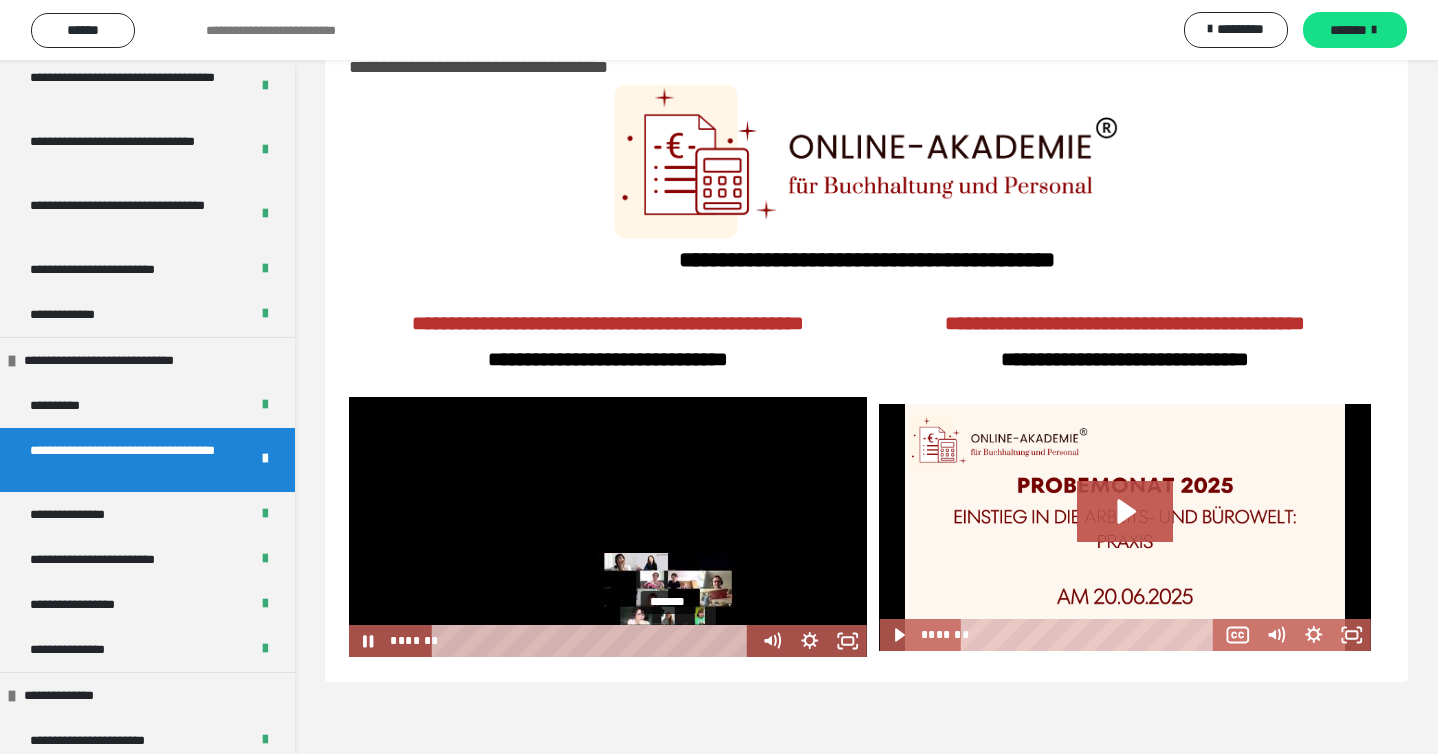 click on "*******" at bounding box center (593, 641) 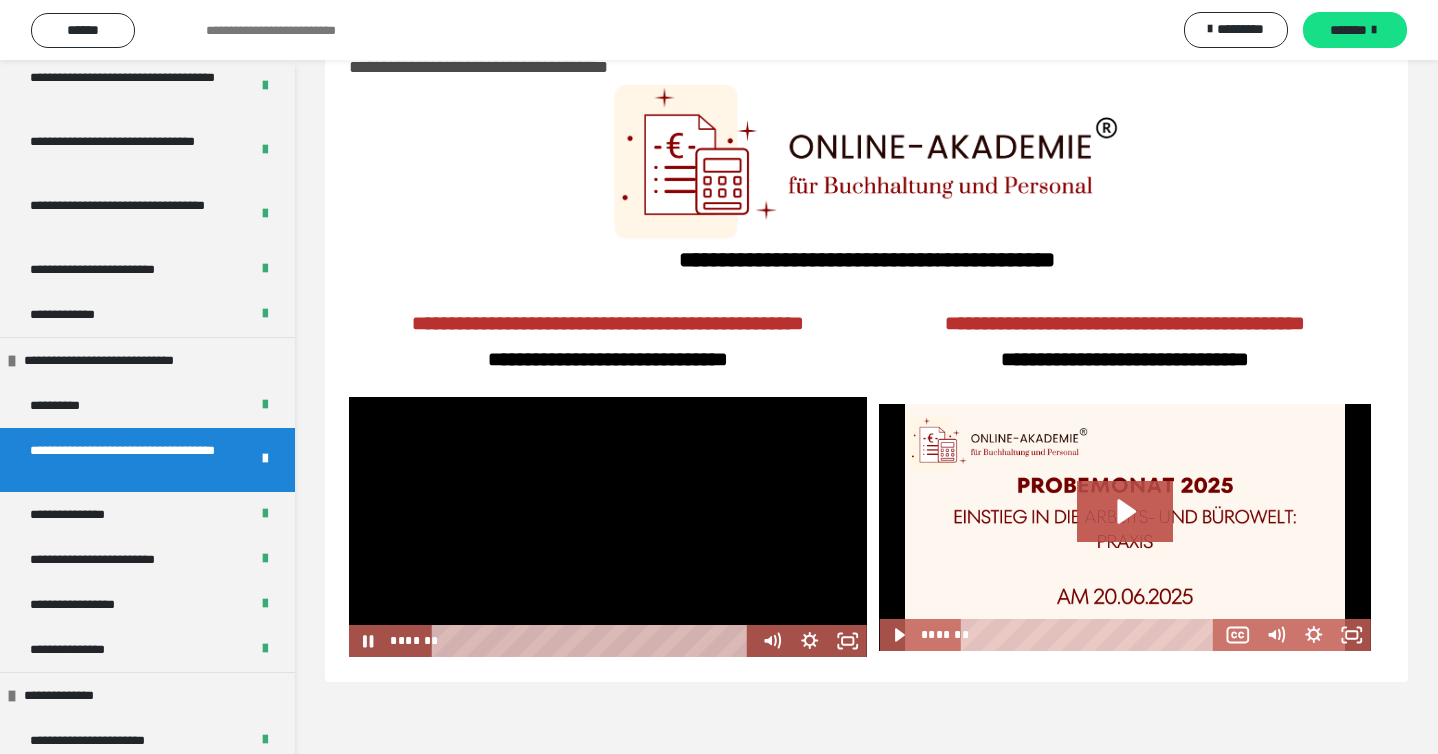 click at bounding box center [608, 527] 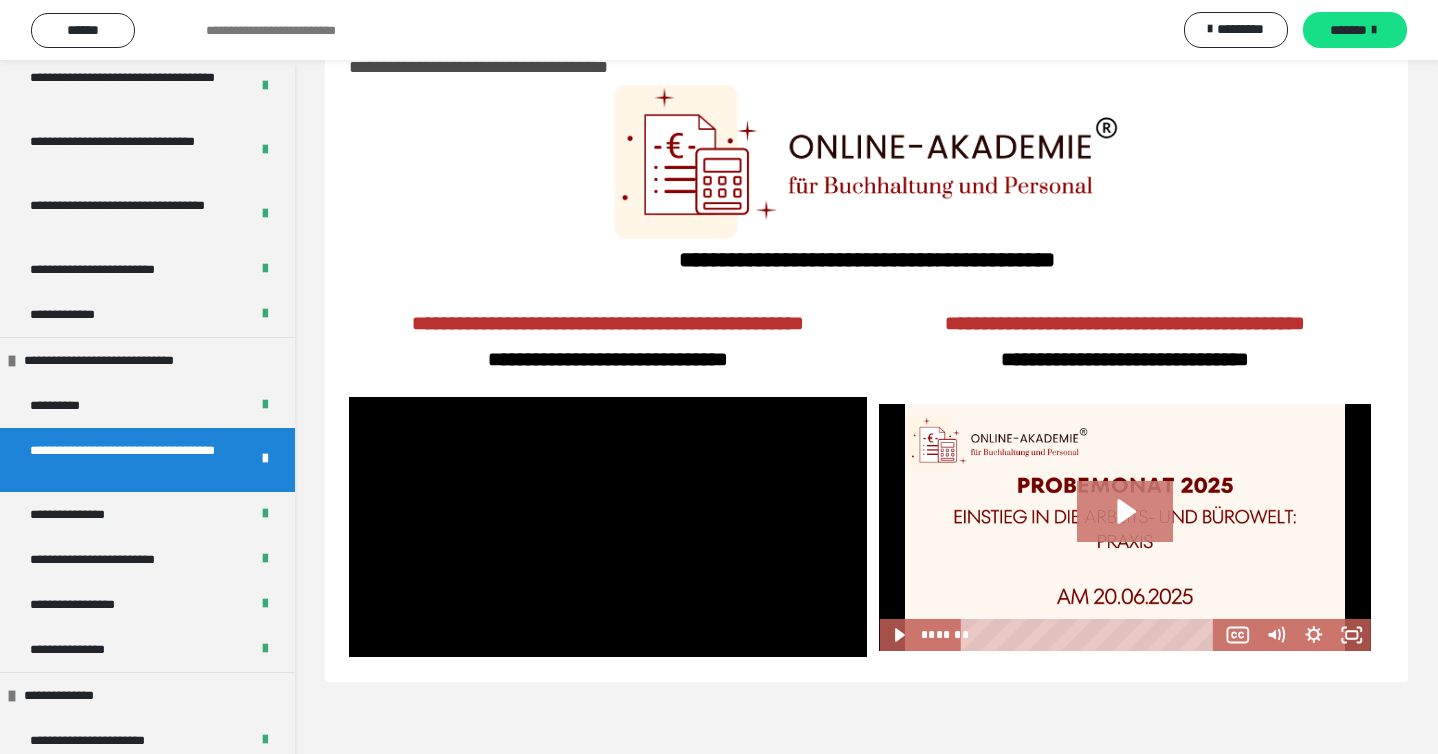 click 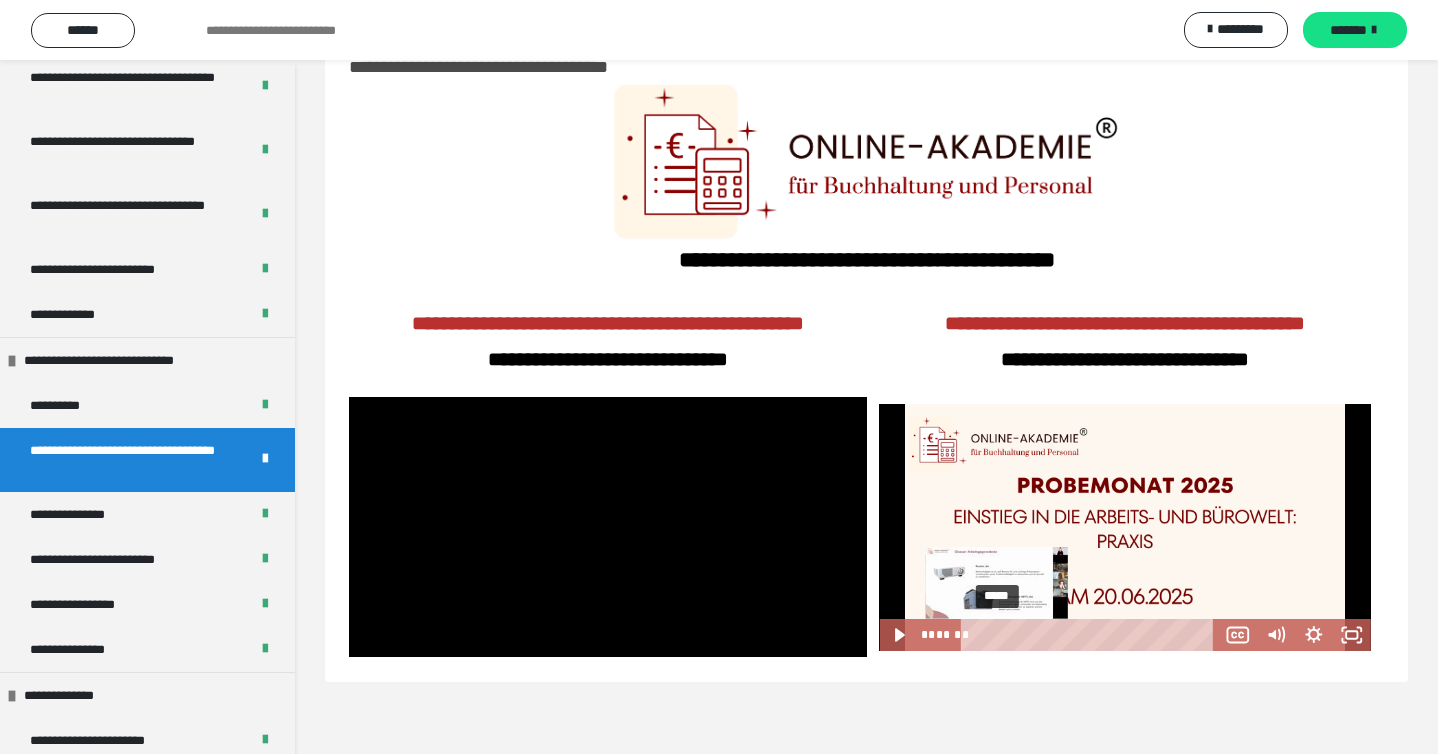click on "*****" at bounding box center (1091, 635) 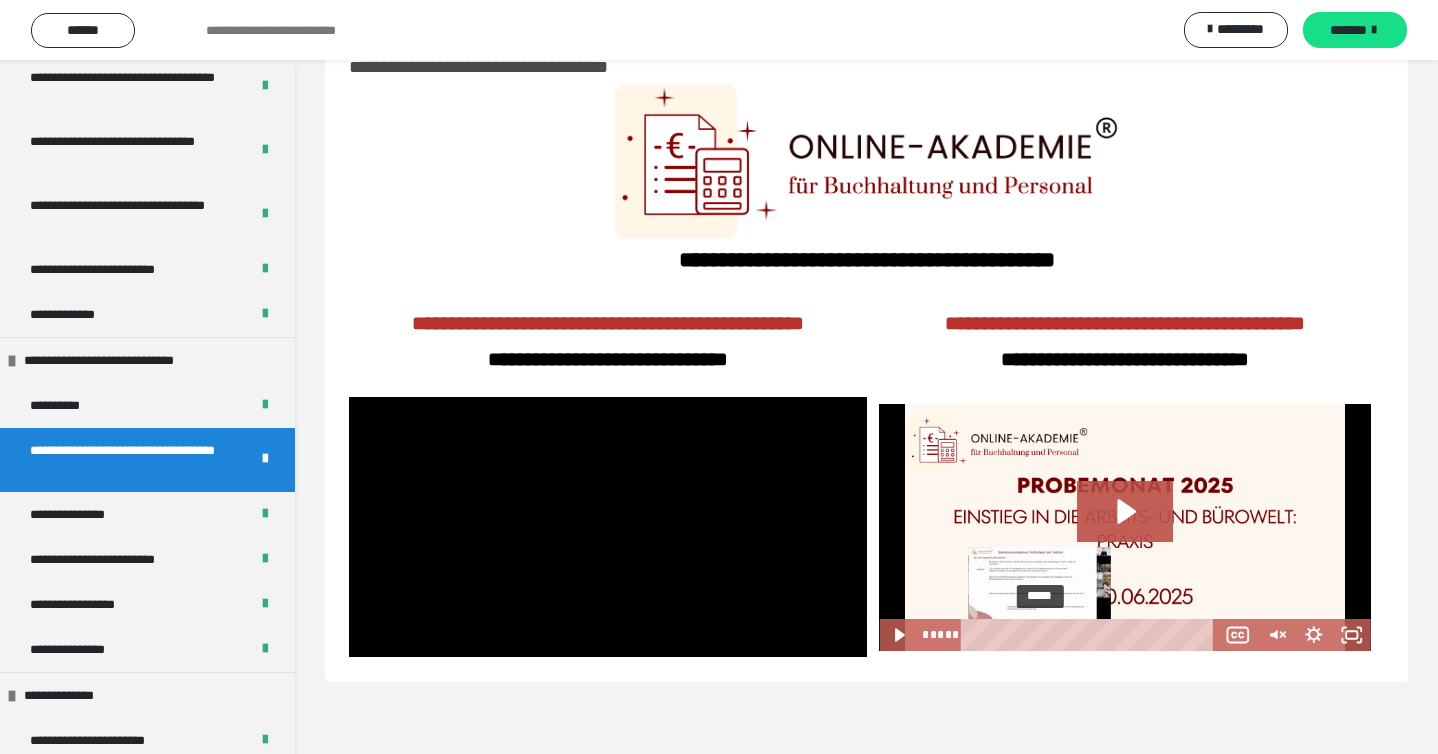 click on "*****" at bounding box center [1091, 635] 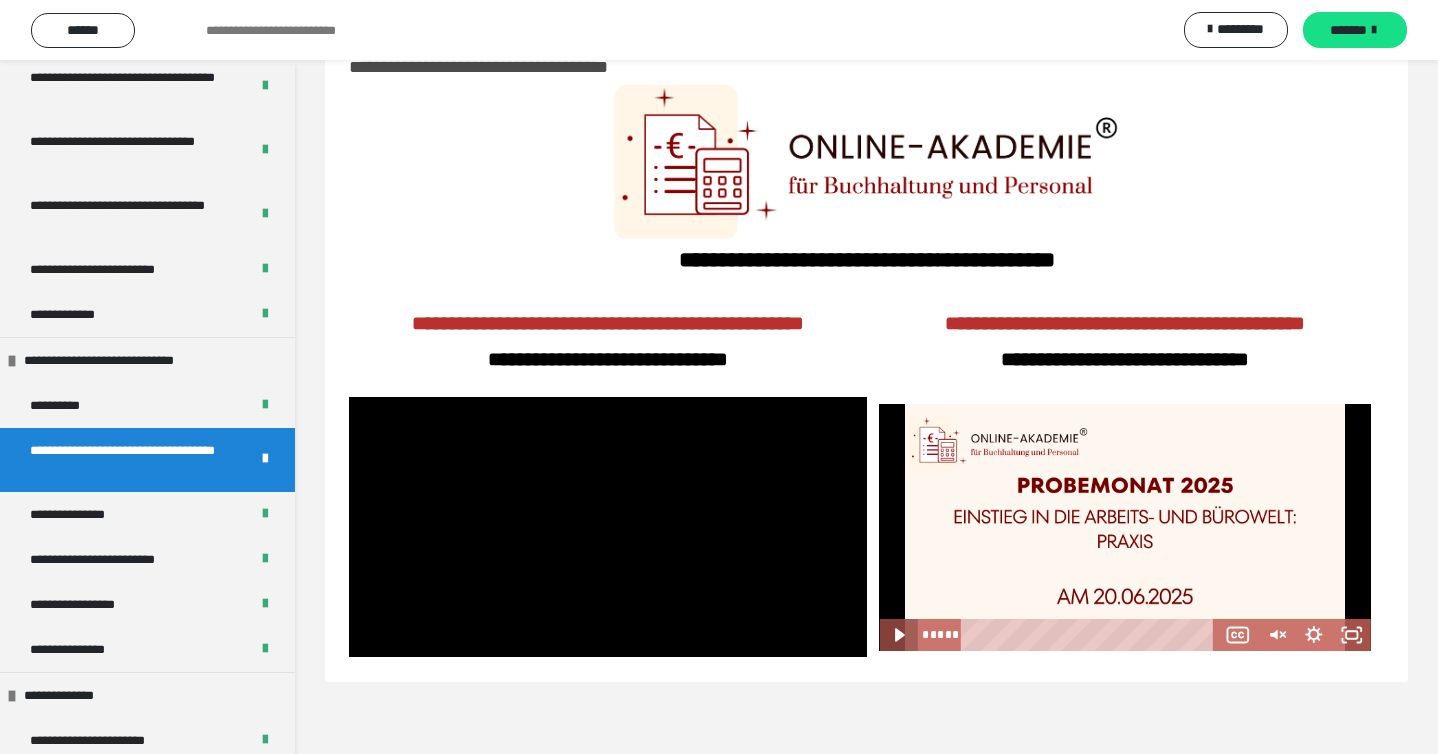 click 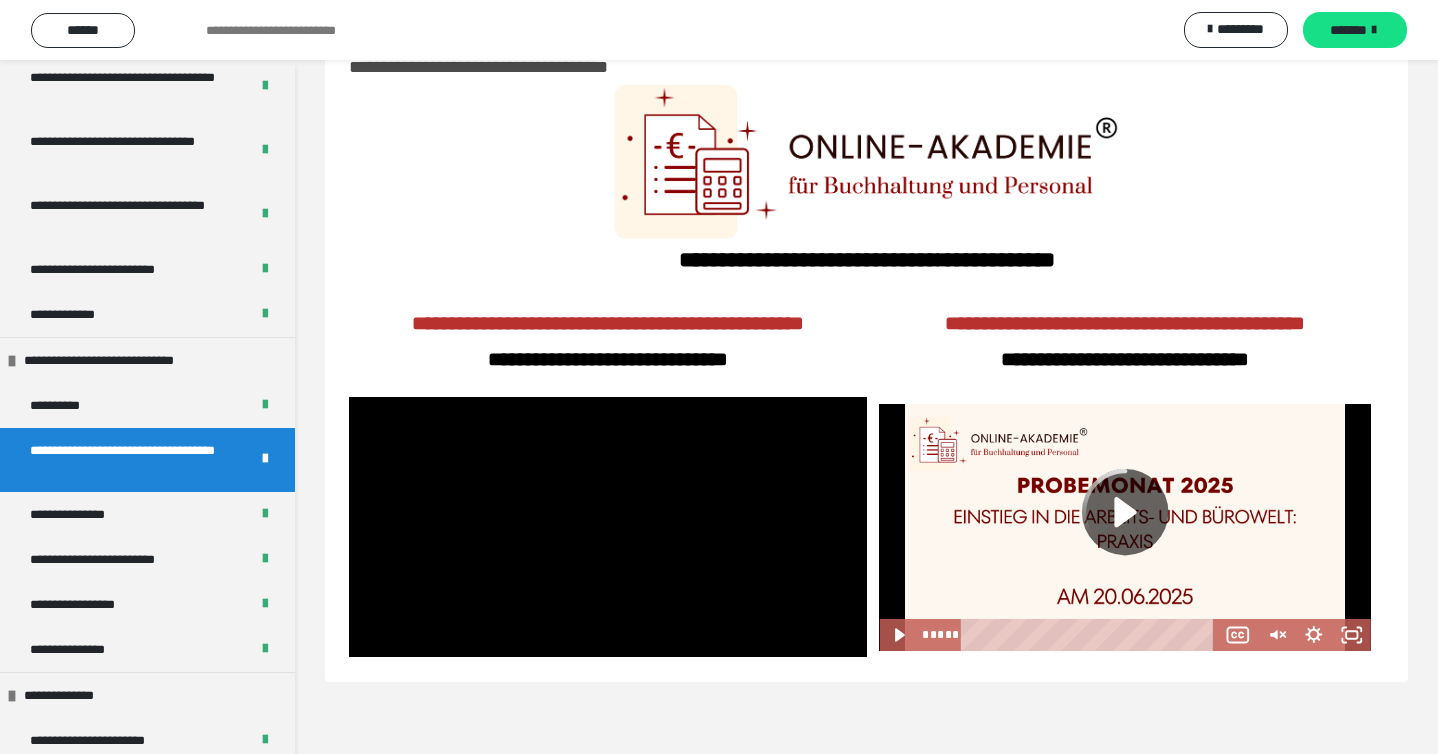 click 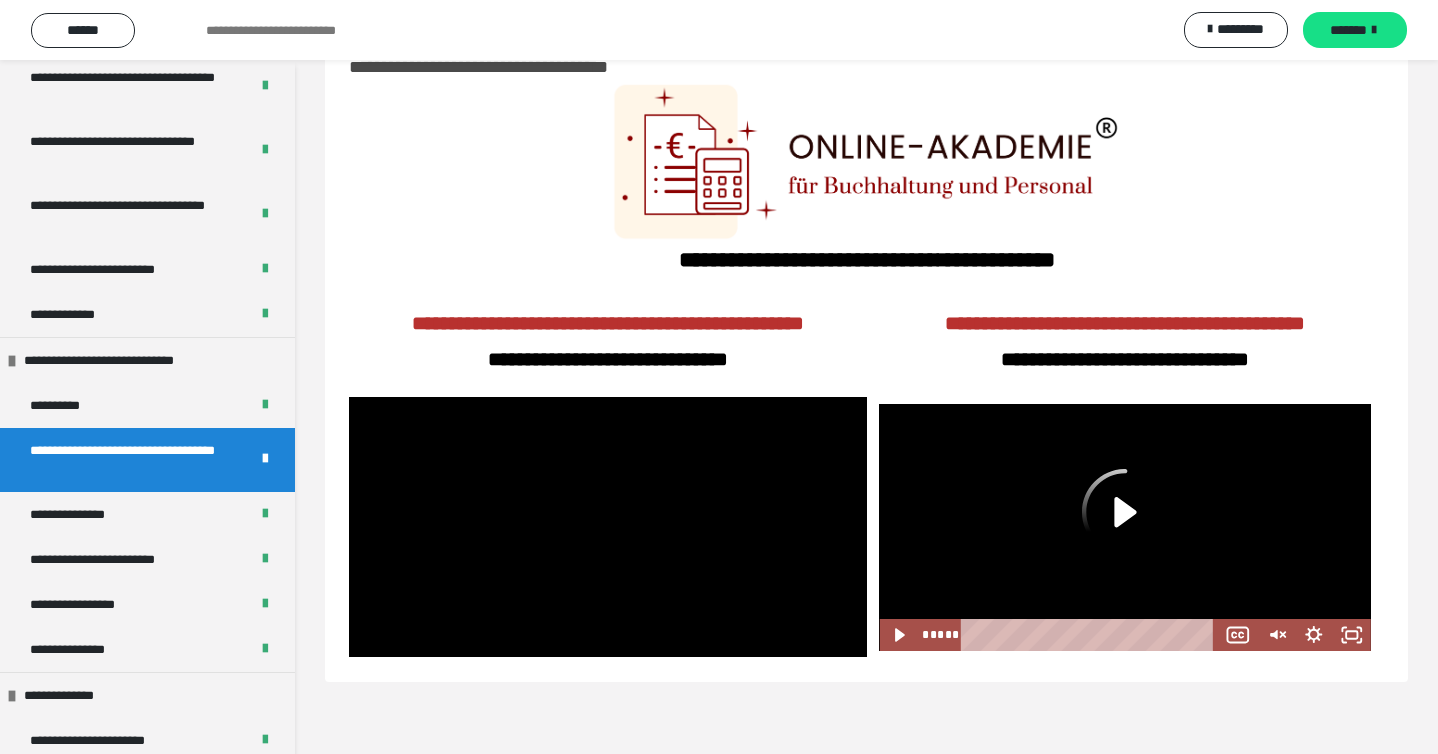 click 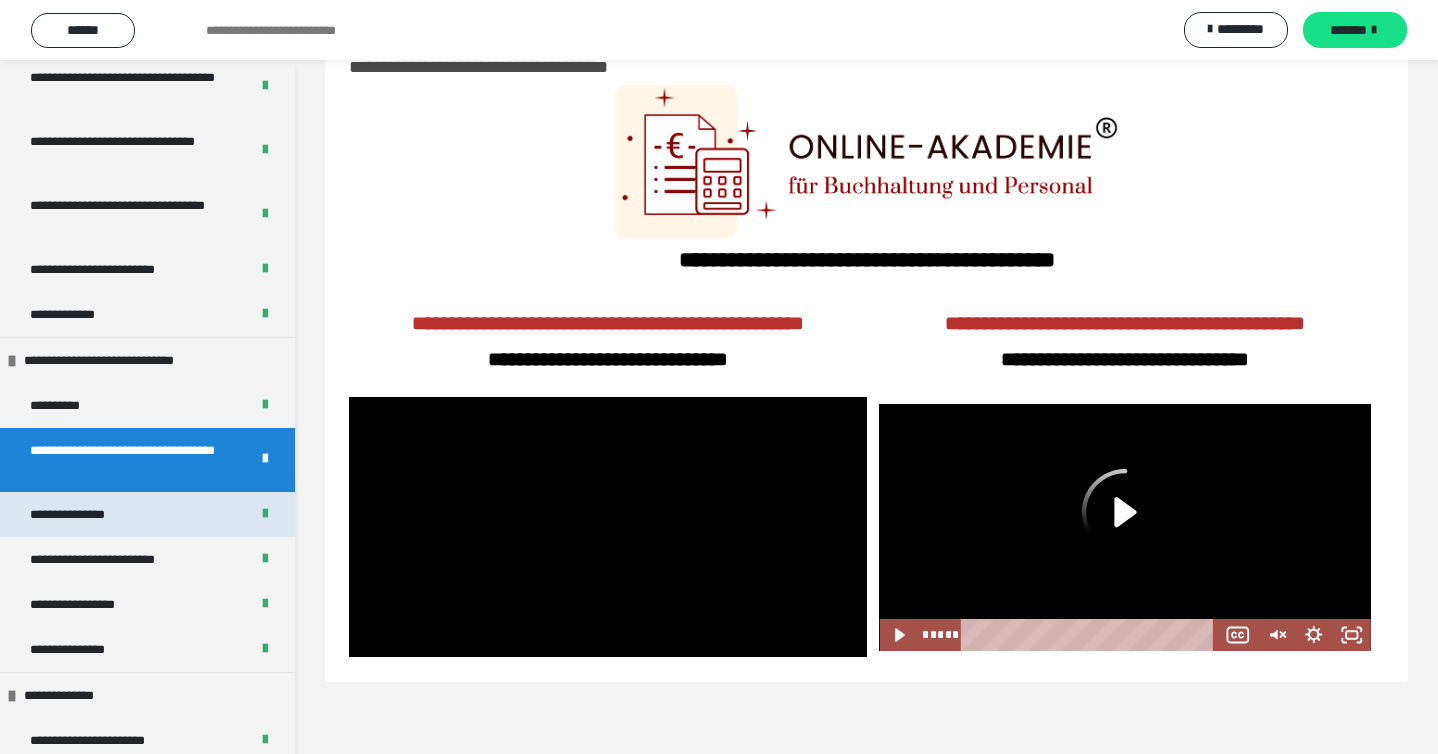 click on "**********" at bounding box center (89, 514) 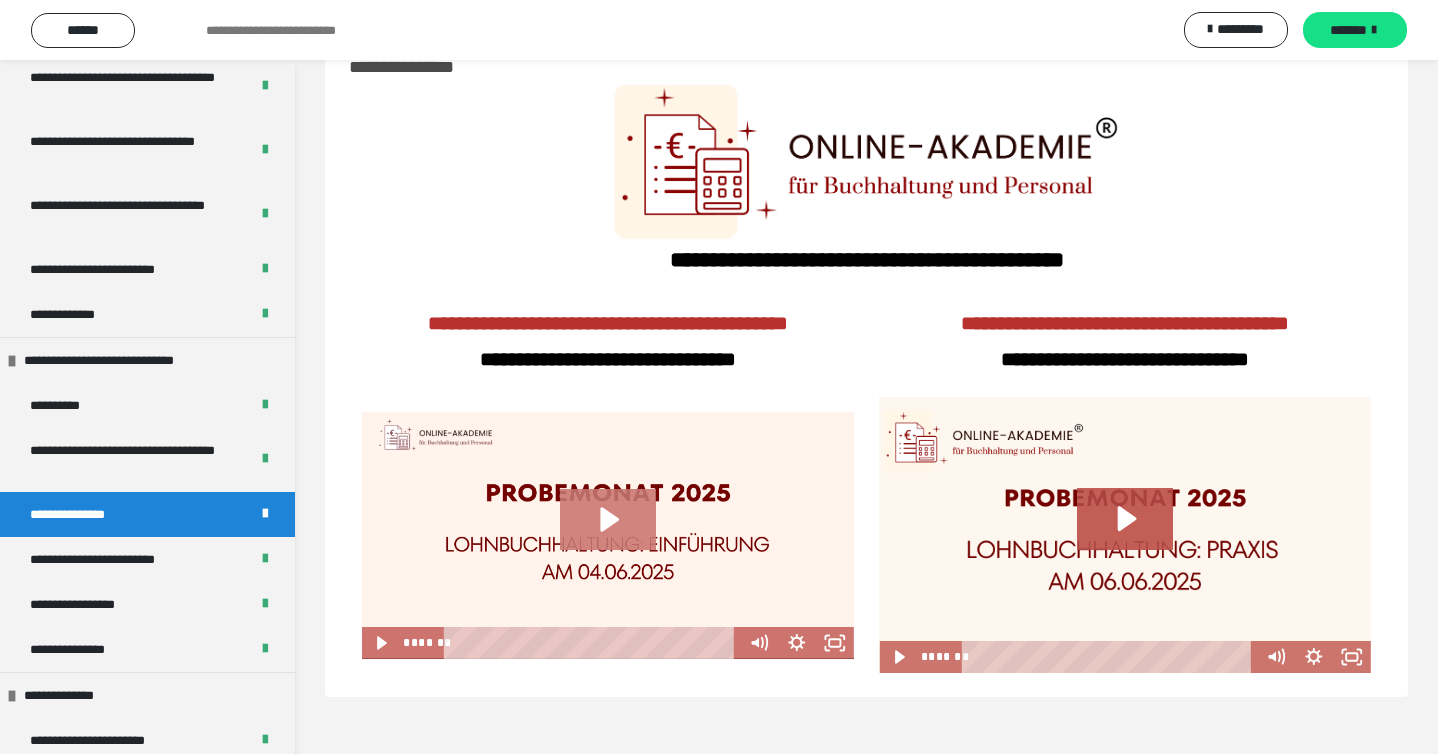 click 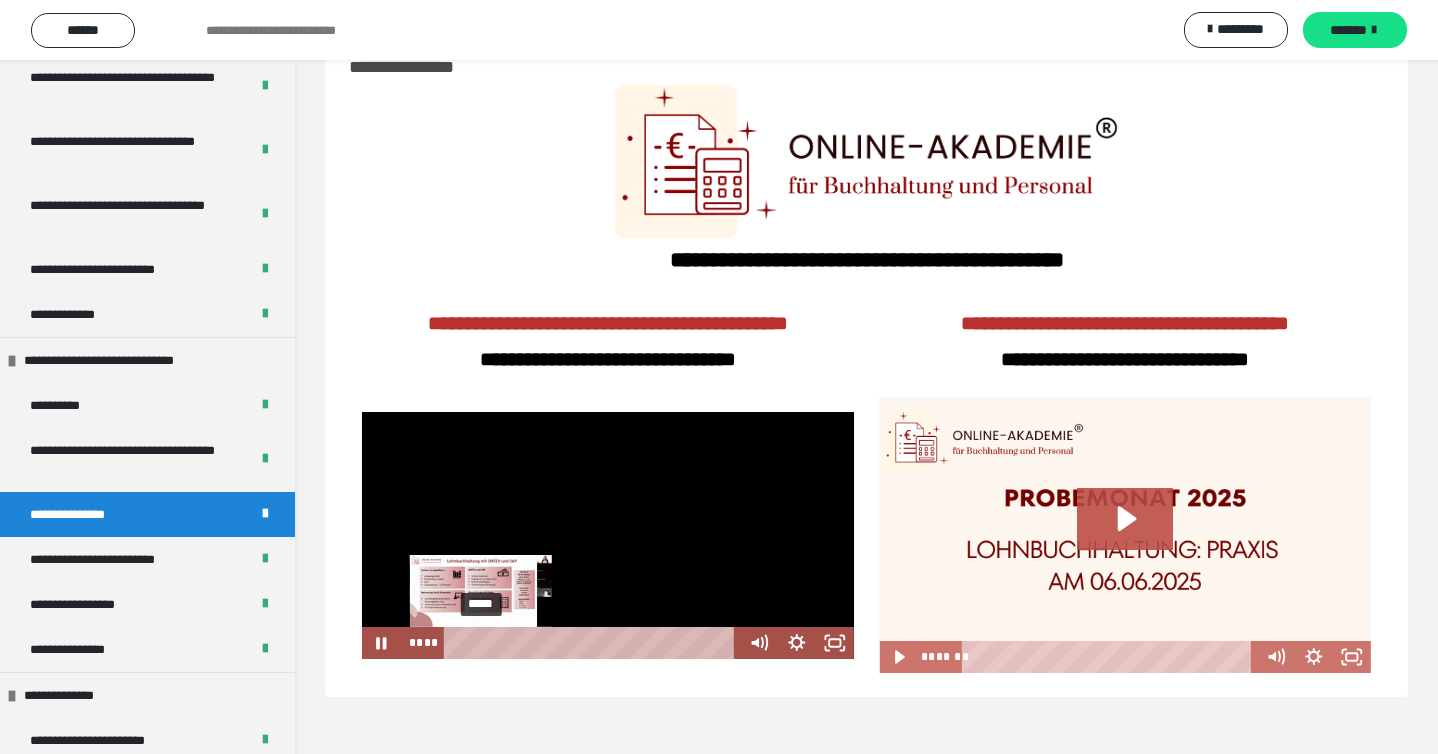 click on "*****" at bounding box center [593, 643] 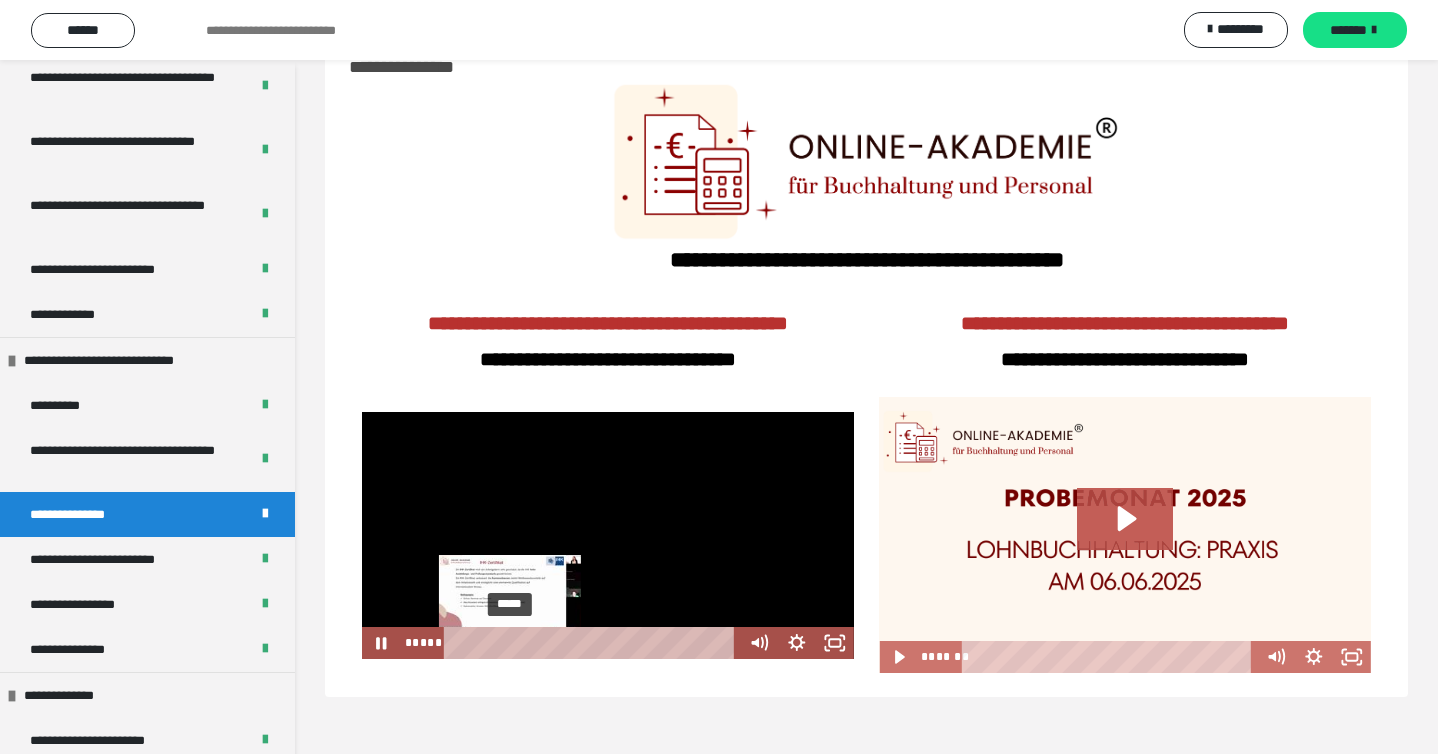 click on "*****" at bounding box center (593, 643) 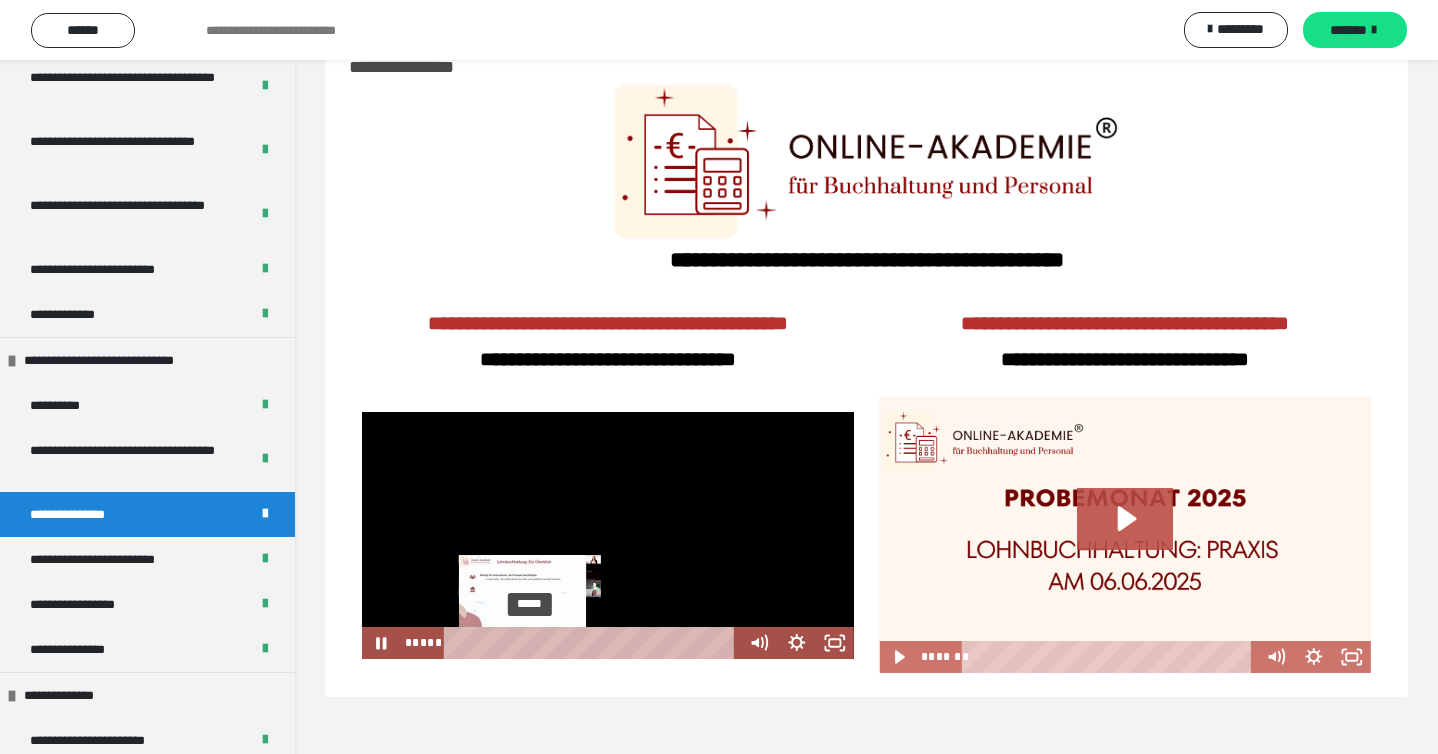 click on "*****" at bounding box center (593, 643) 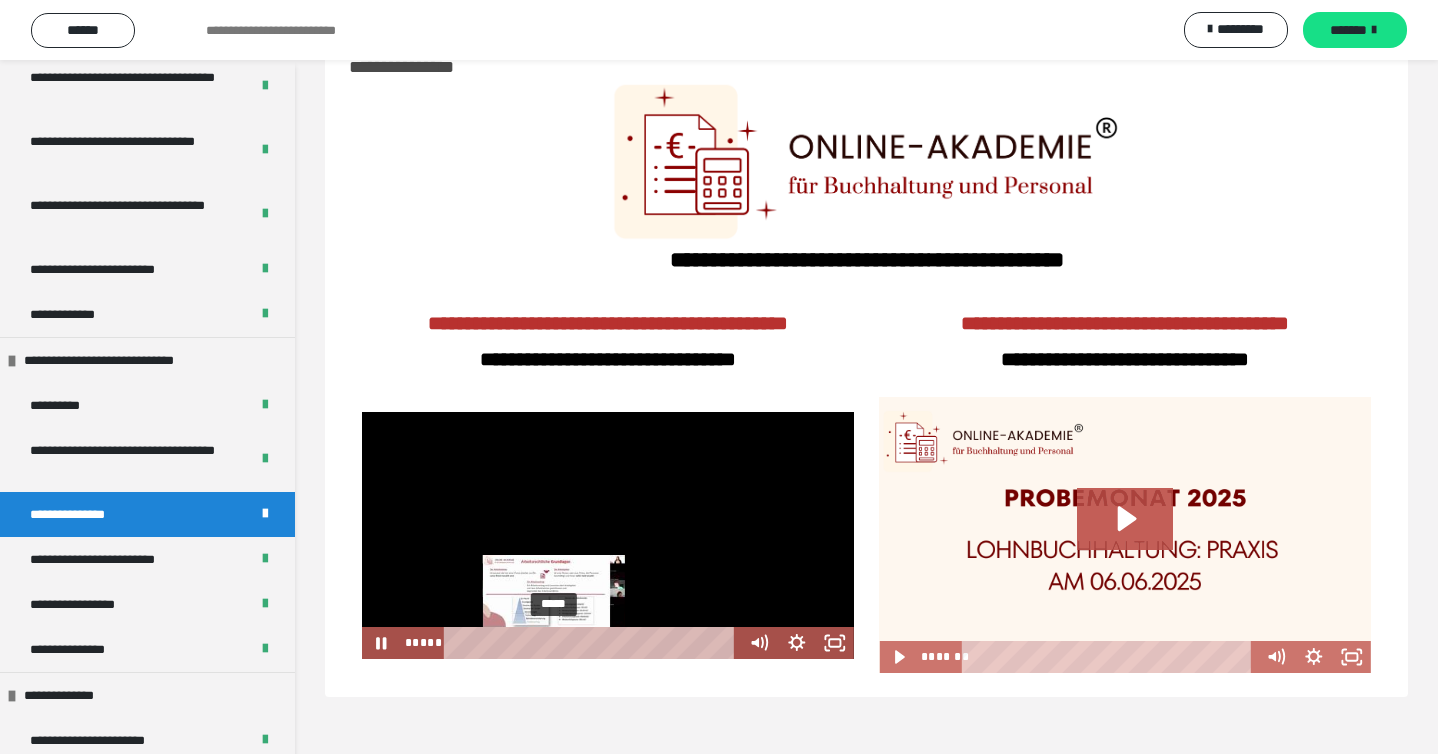 click on "*****" at bounding box center [593, 643] 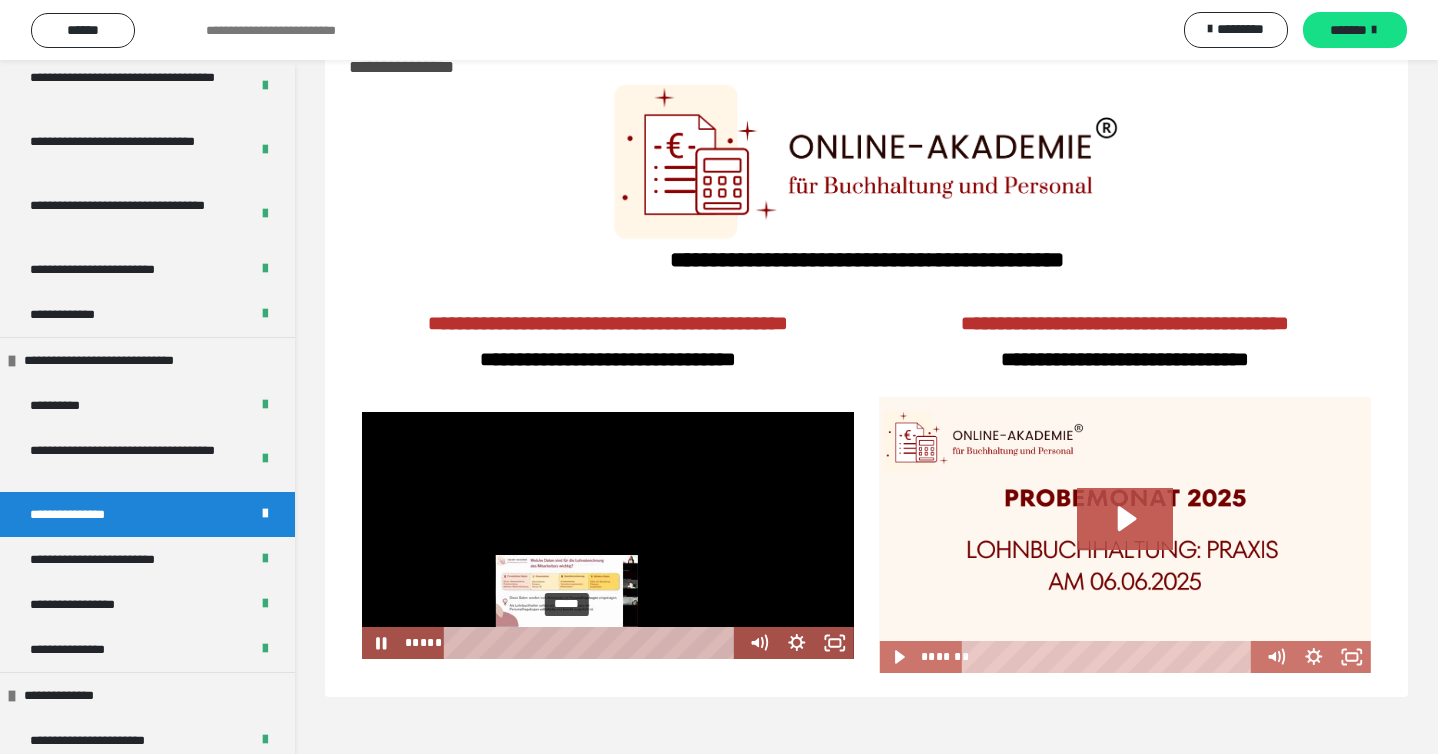 click on "*****" at bounding box center [593, 643] 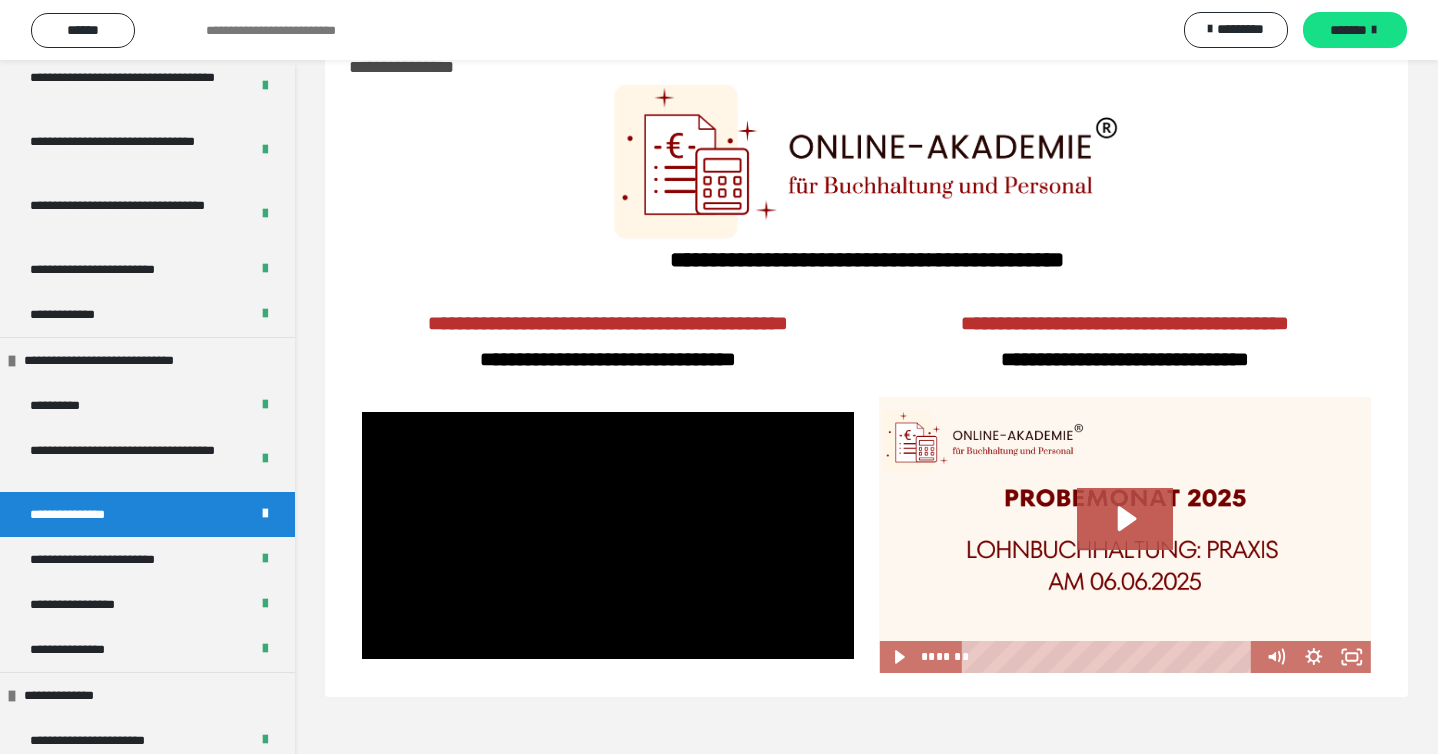 click at bounding box center [608, 535] 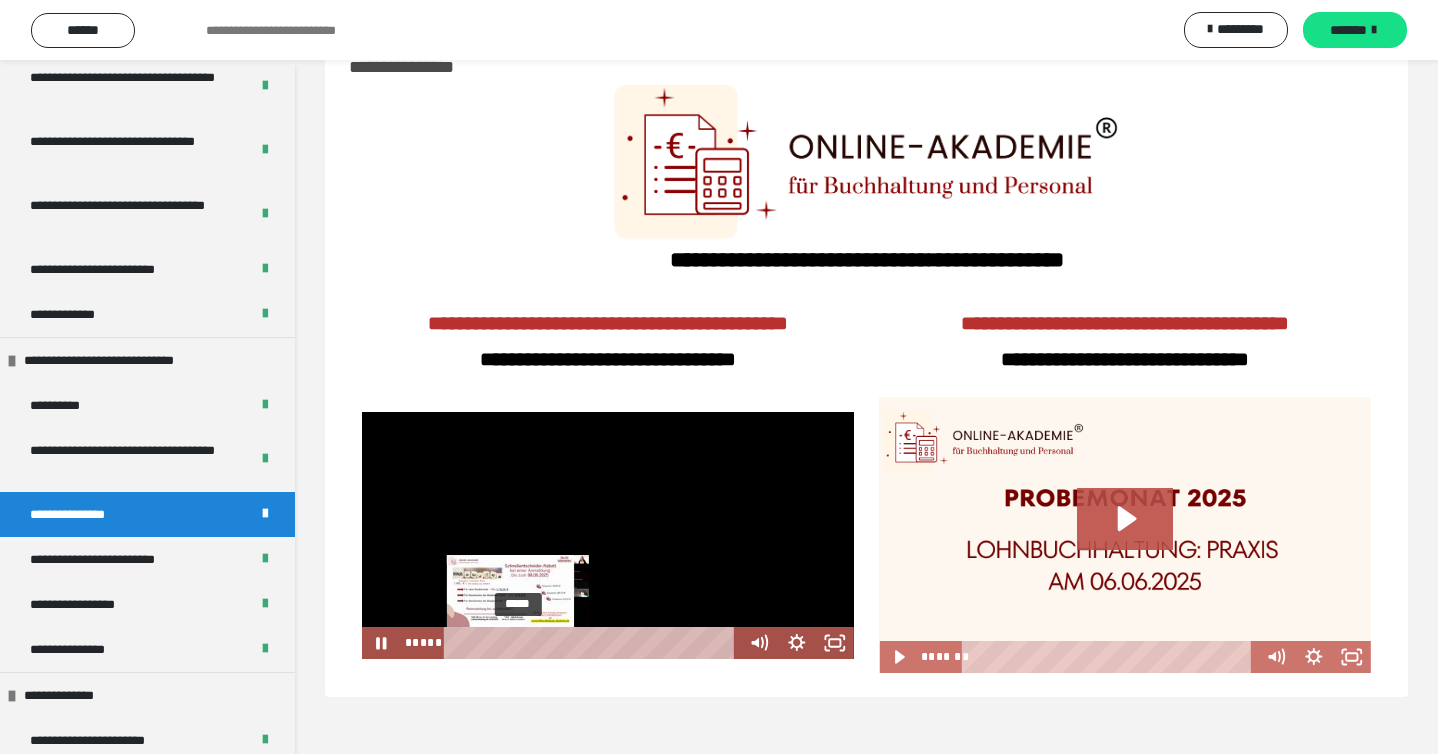 click on "*****" at bounding box center [593, 643] 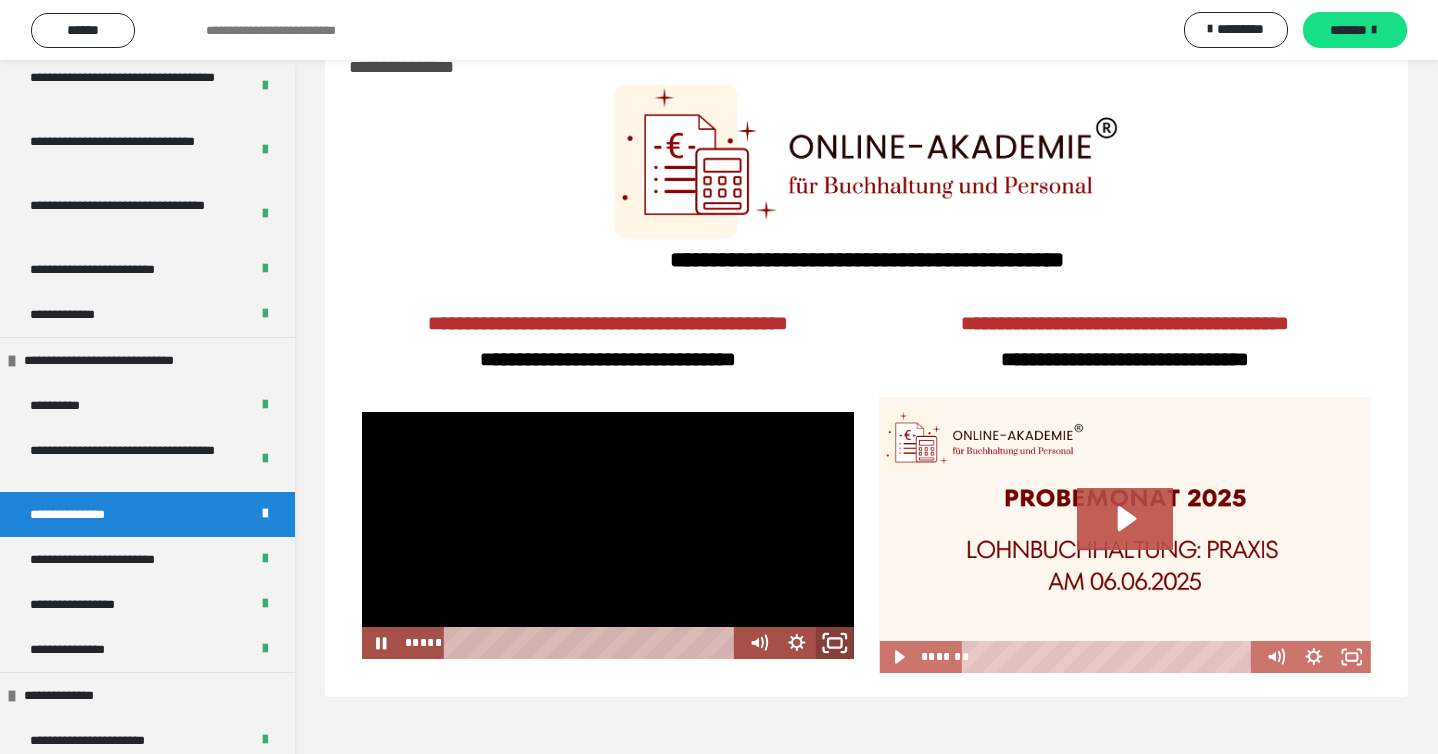 click 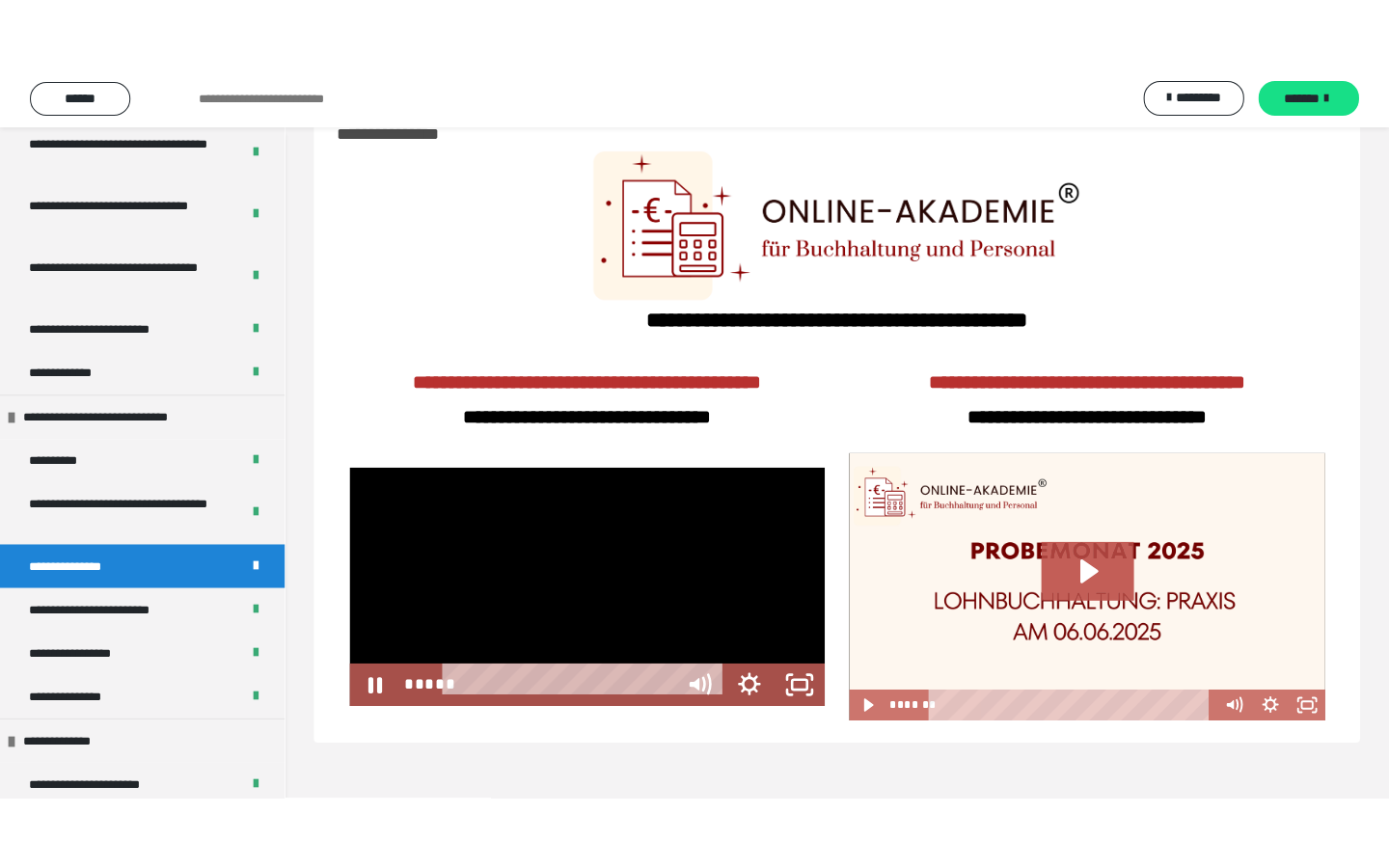 scroll, scrollTop: 0, scrollLeft: 0, axis: both 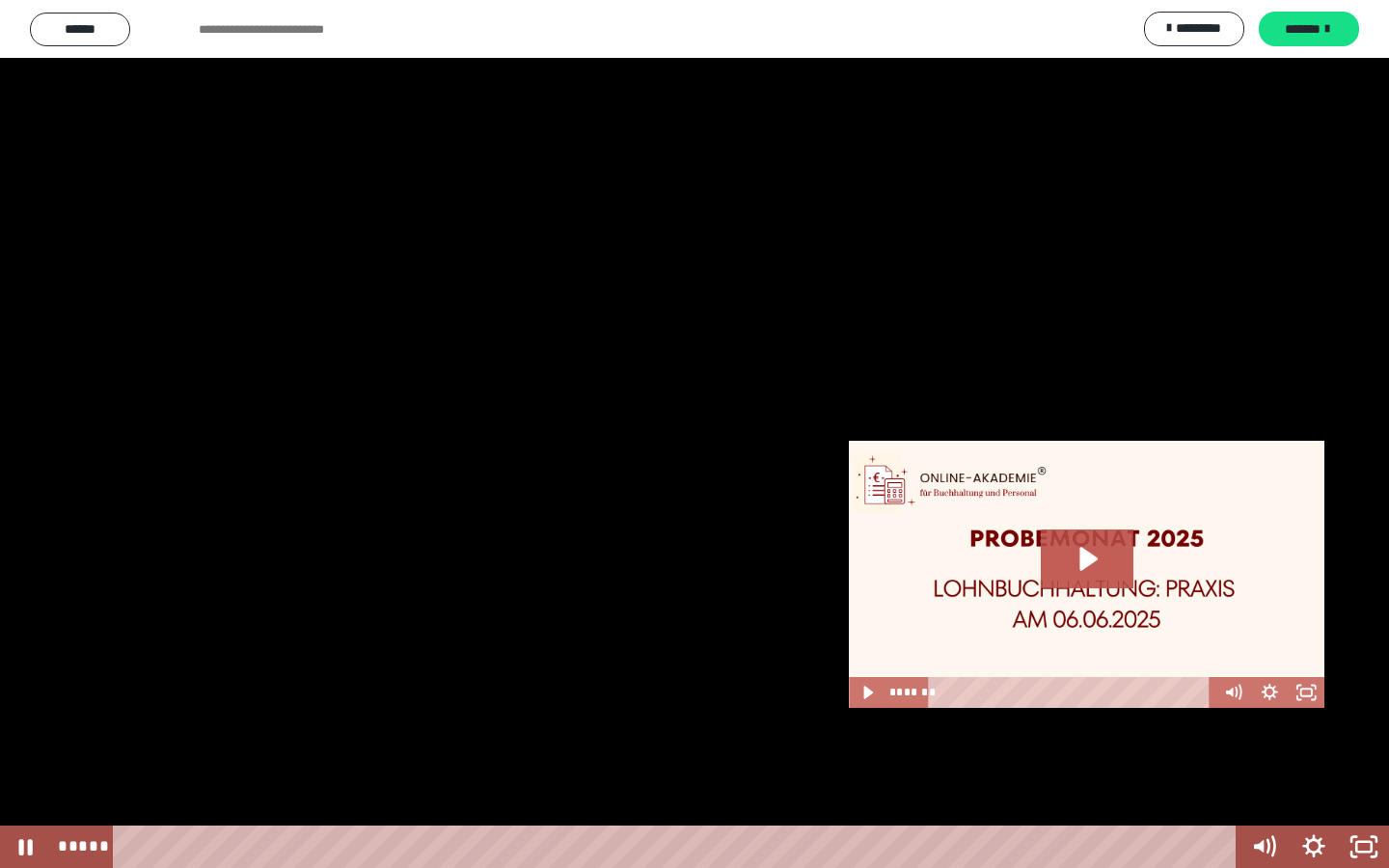 type 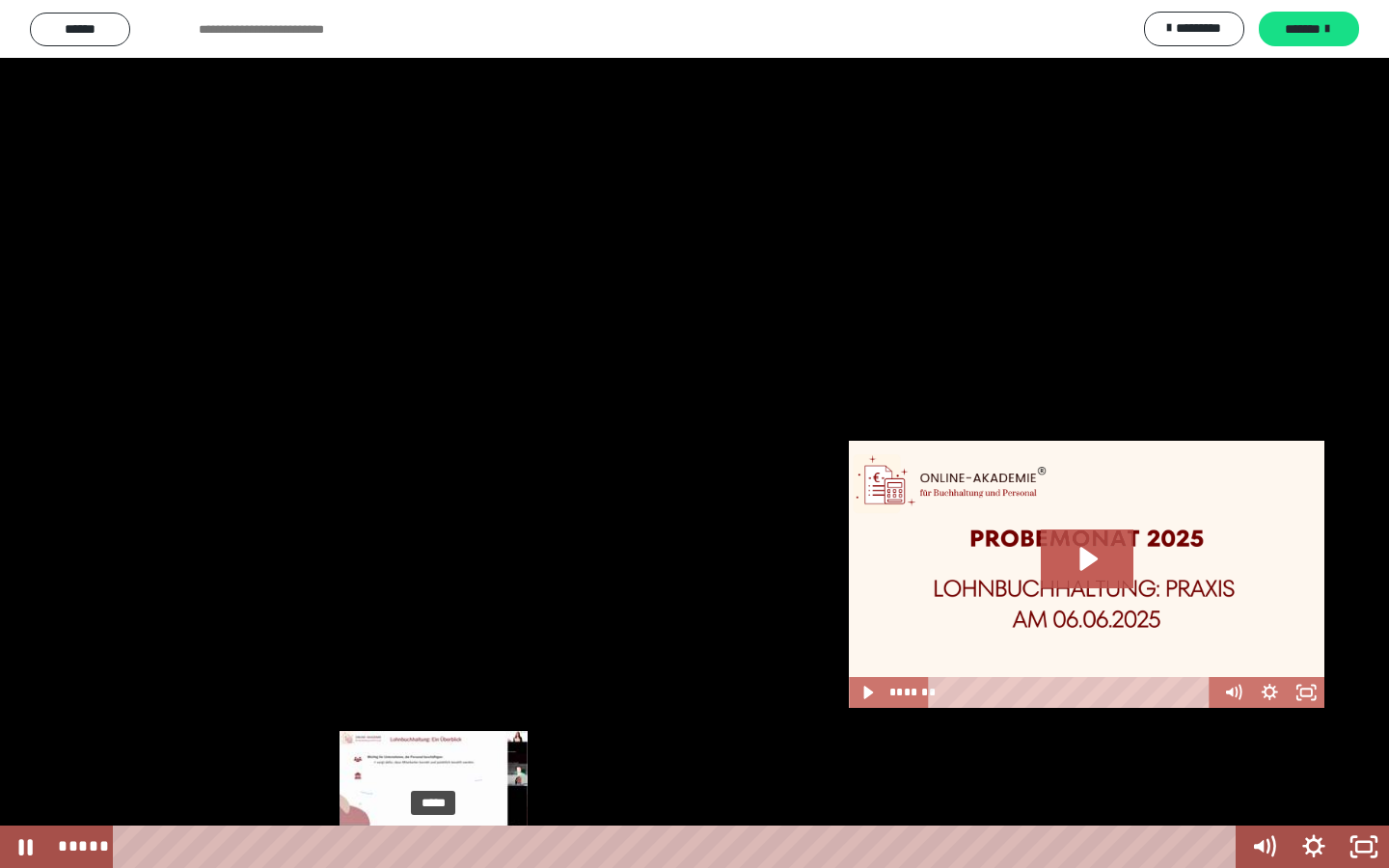 click on "*****" at bounding box center [678, 847] 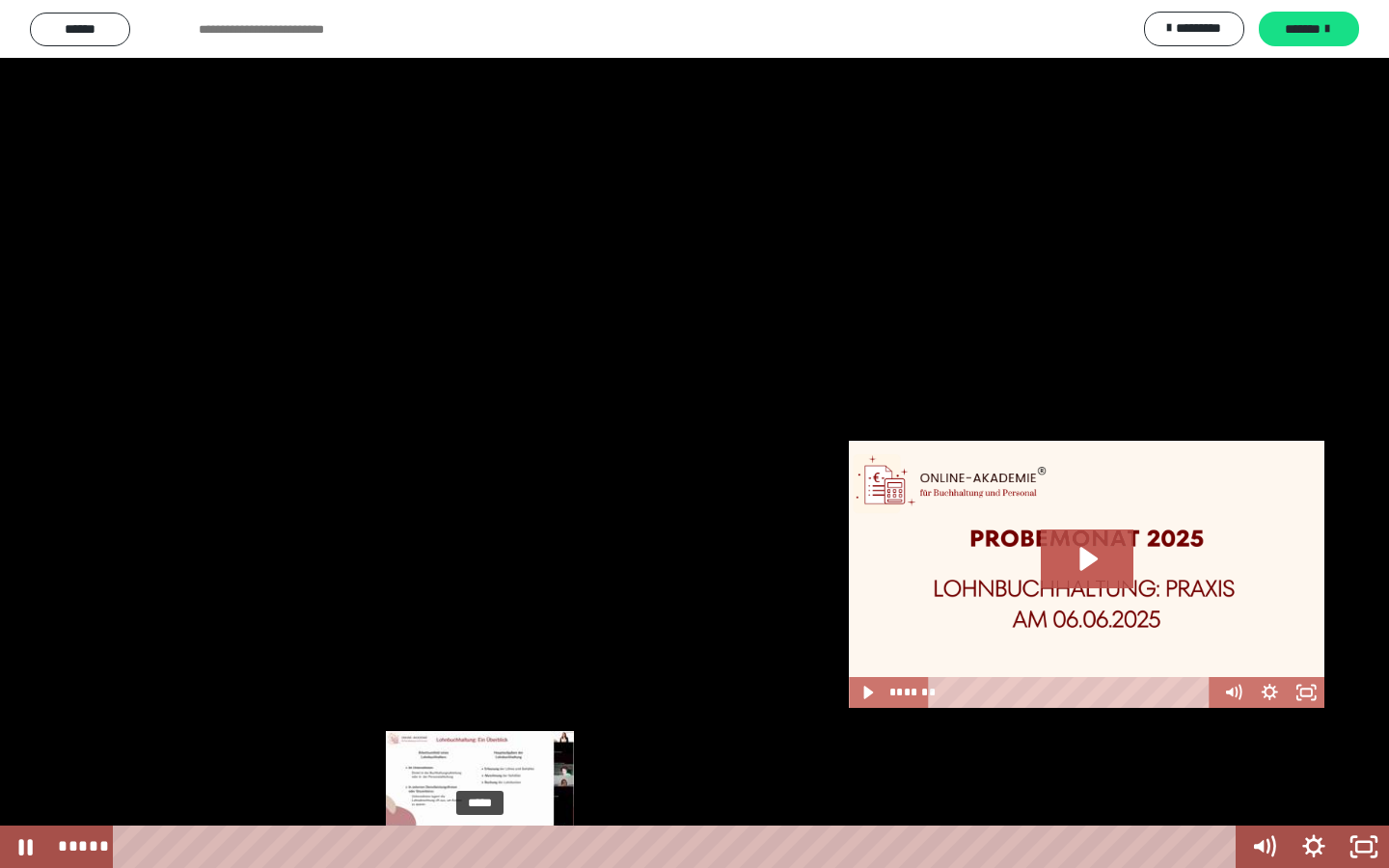 click on "*****" at bounding box center [678, 847] 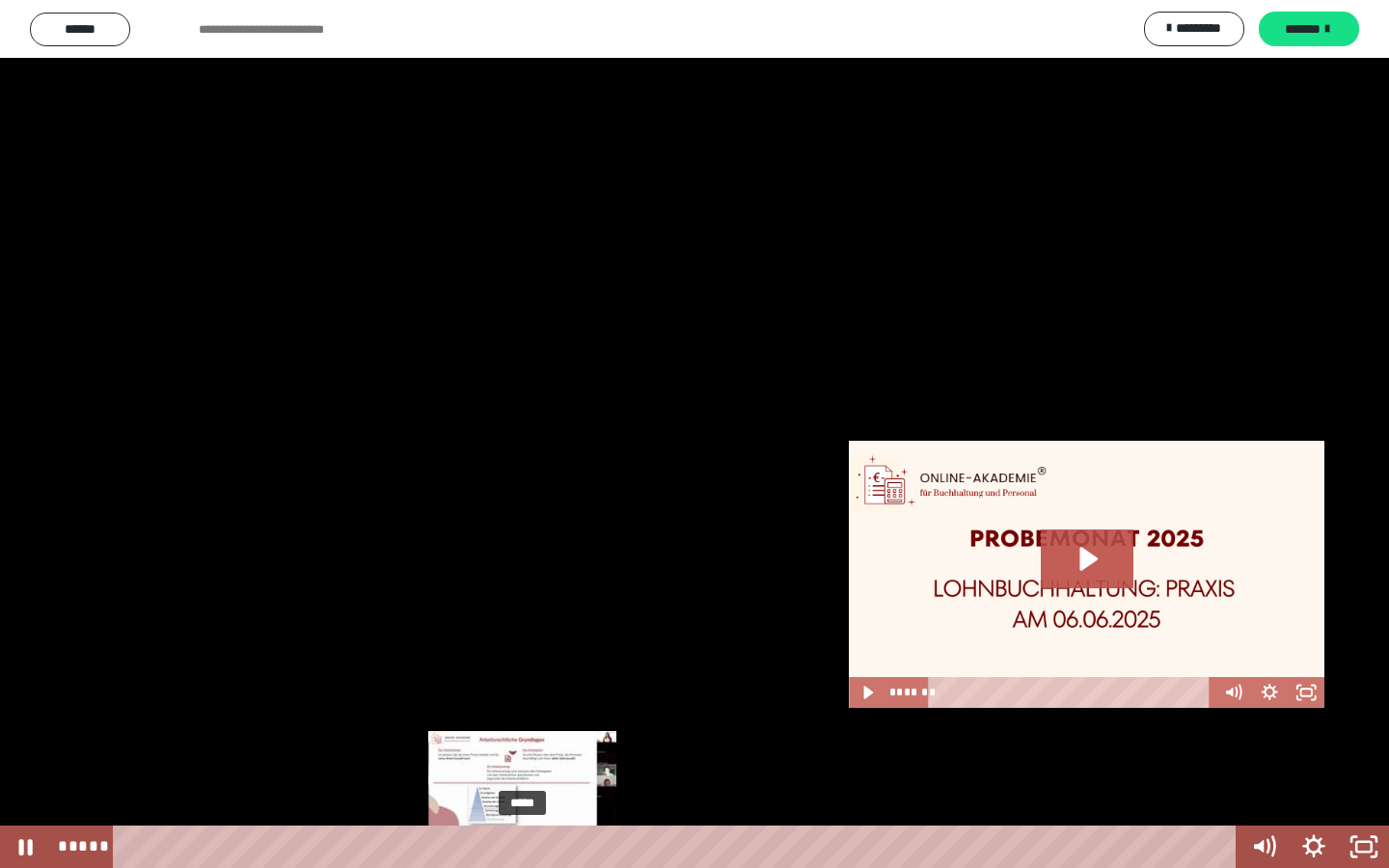 click on "*****" at bounding box center (678, 847) 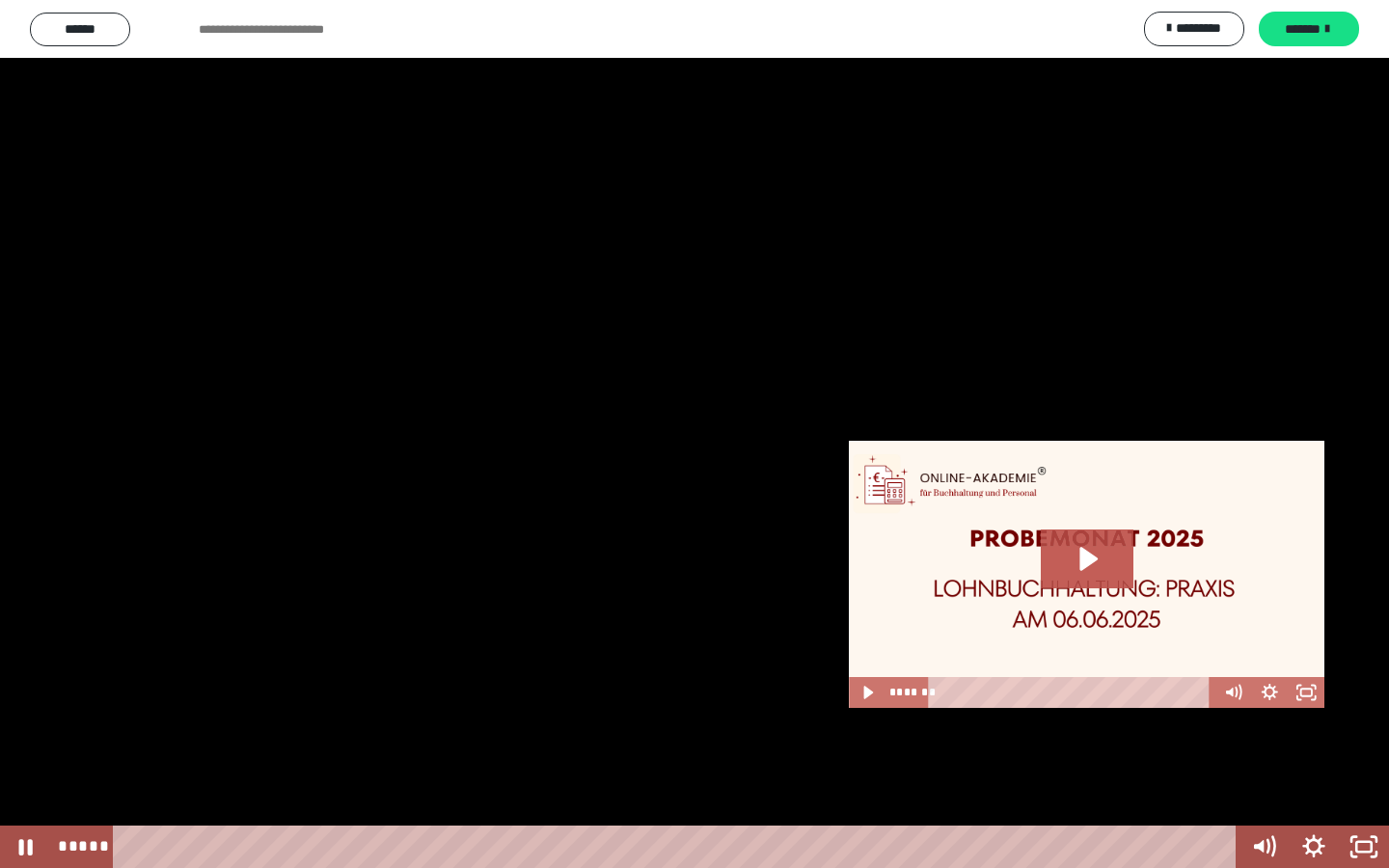 click at bounding box center [694, 434] 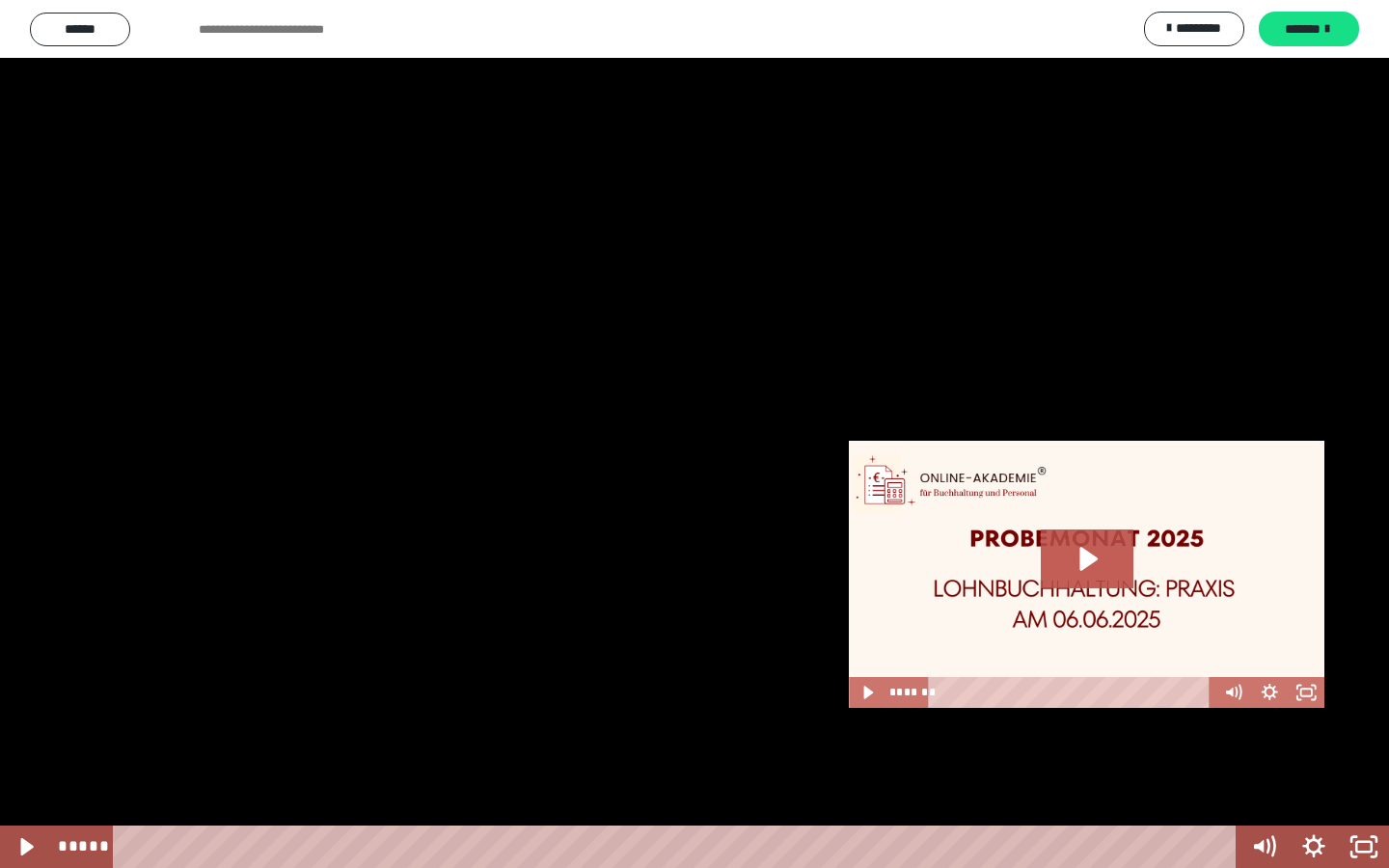 click at bounding box center [694, 434] 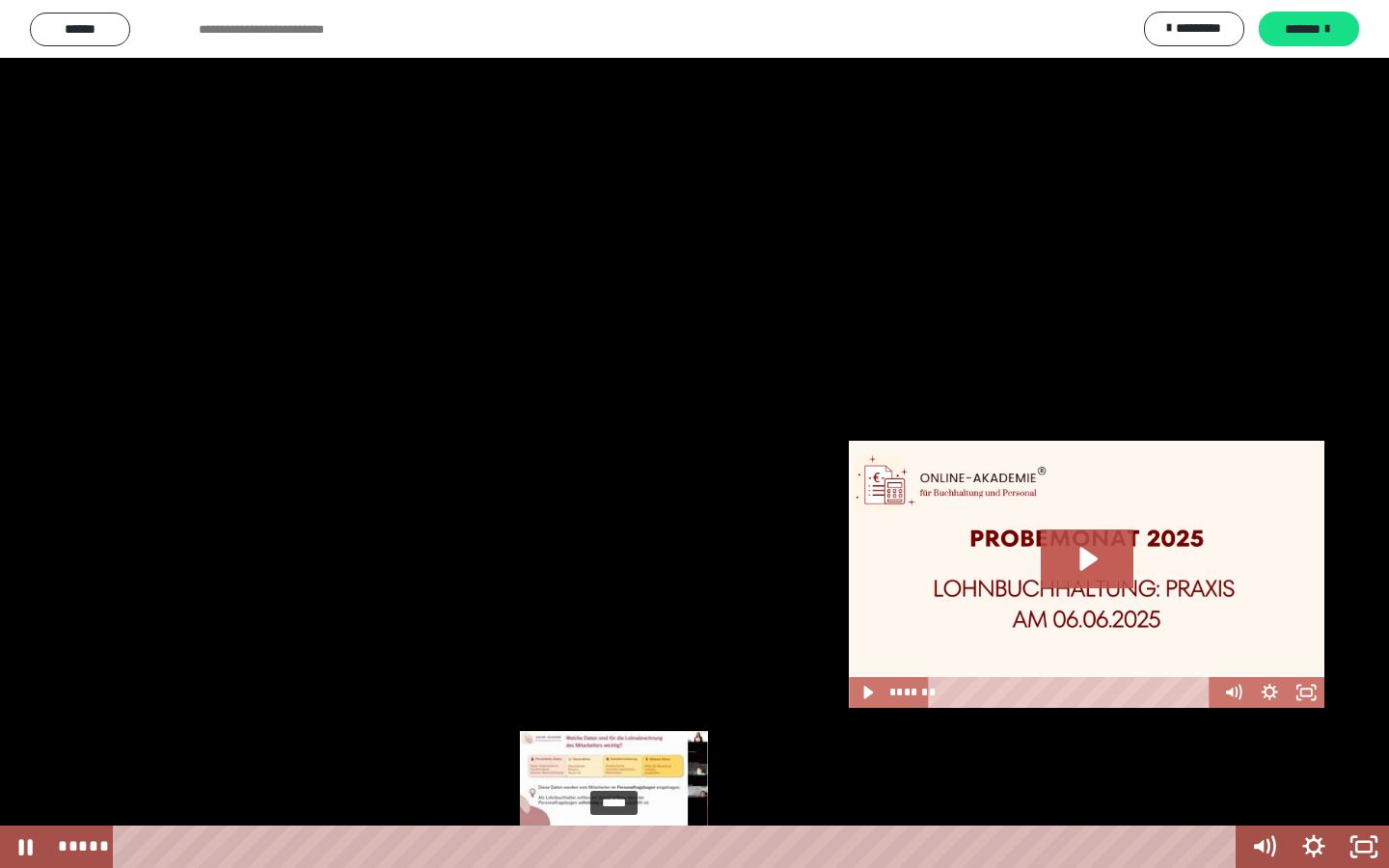 click on "*****" at bounding box center [678, 847] 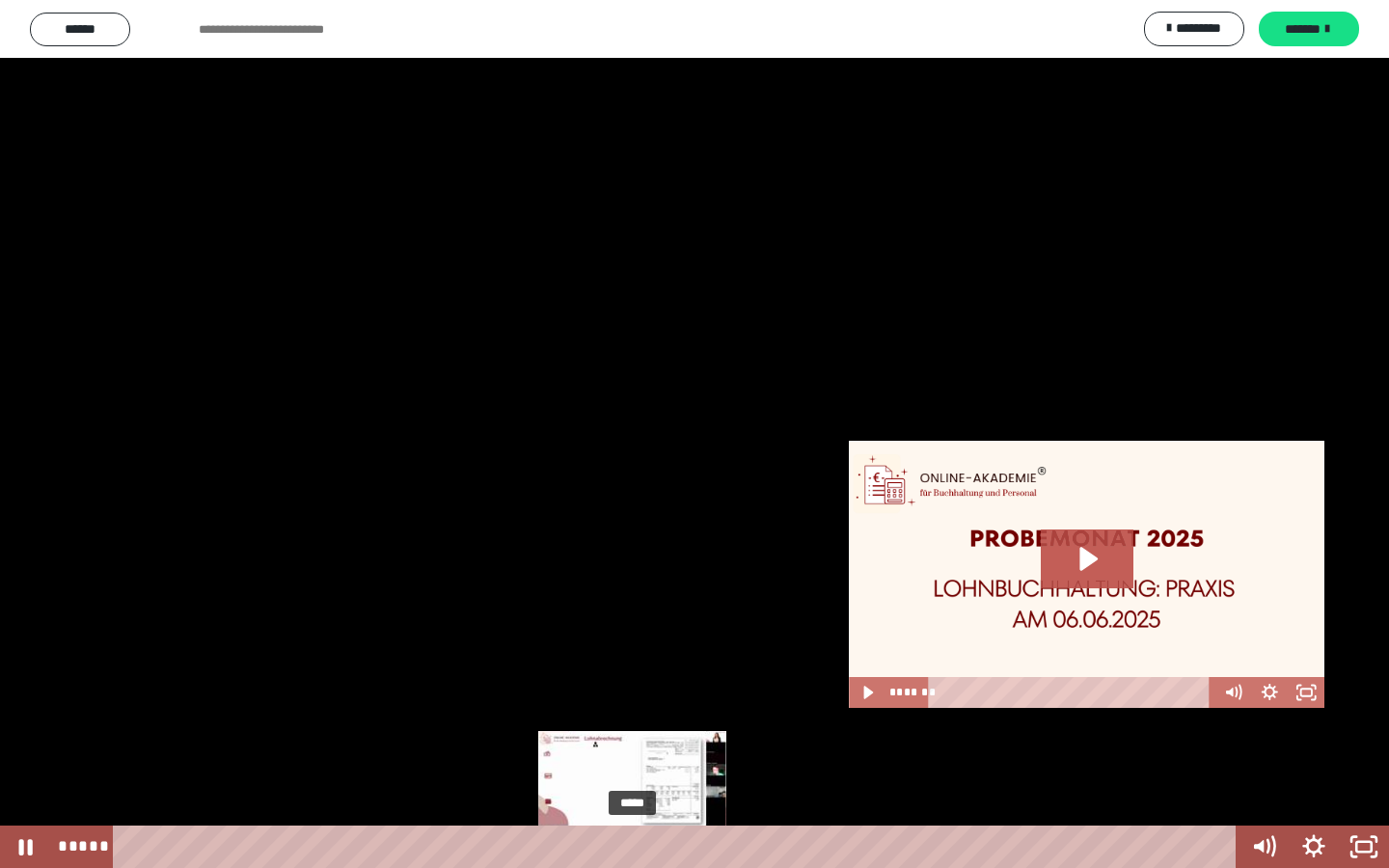 click on "*****" at bounding box center [678, 847] 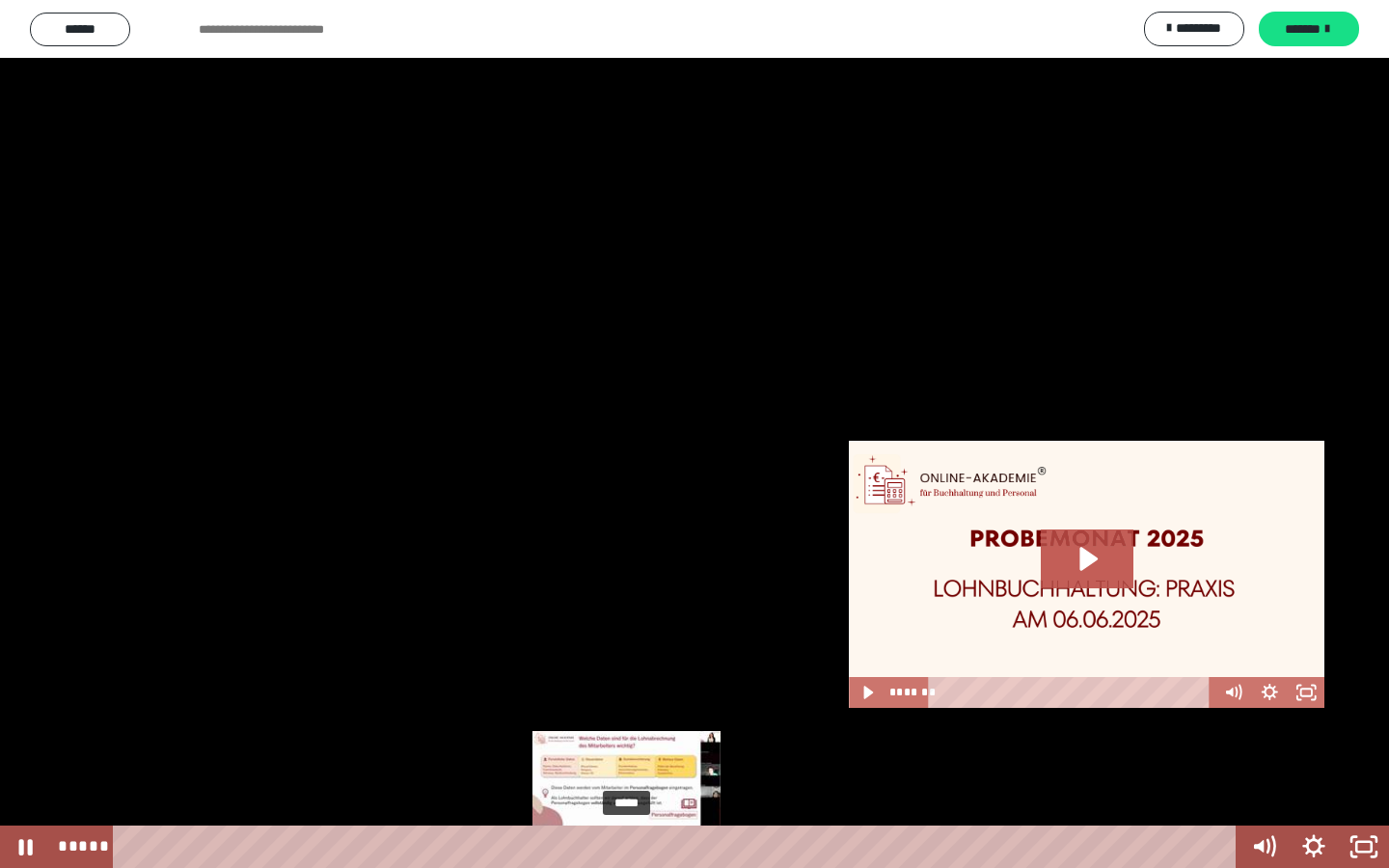 click at bounding box center (626, 847) 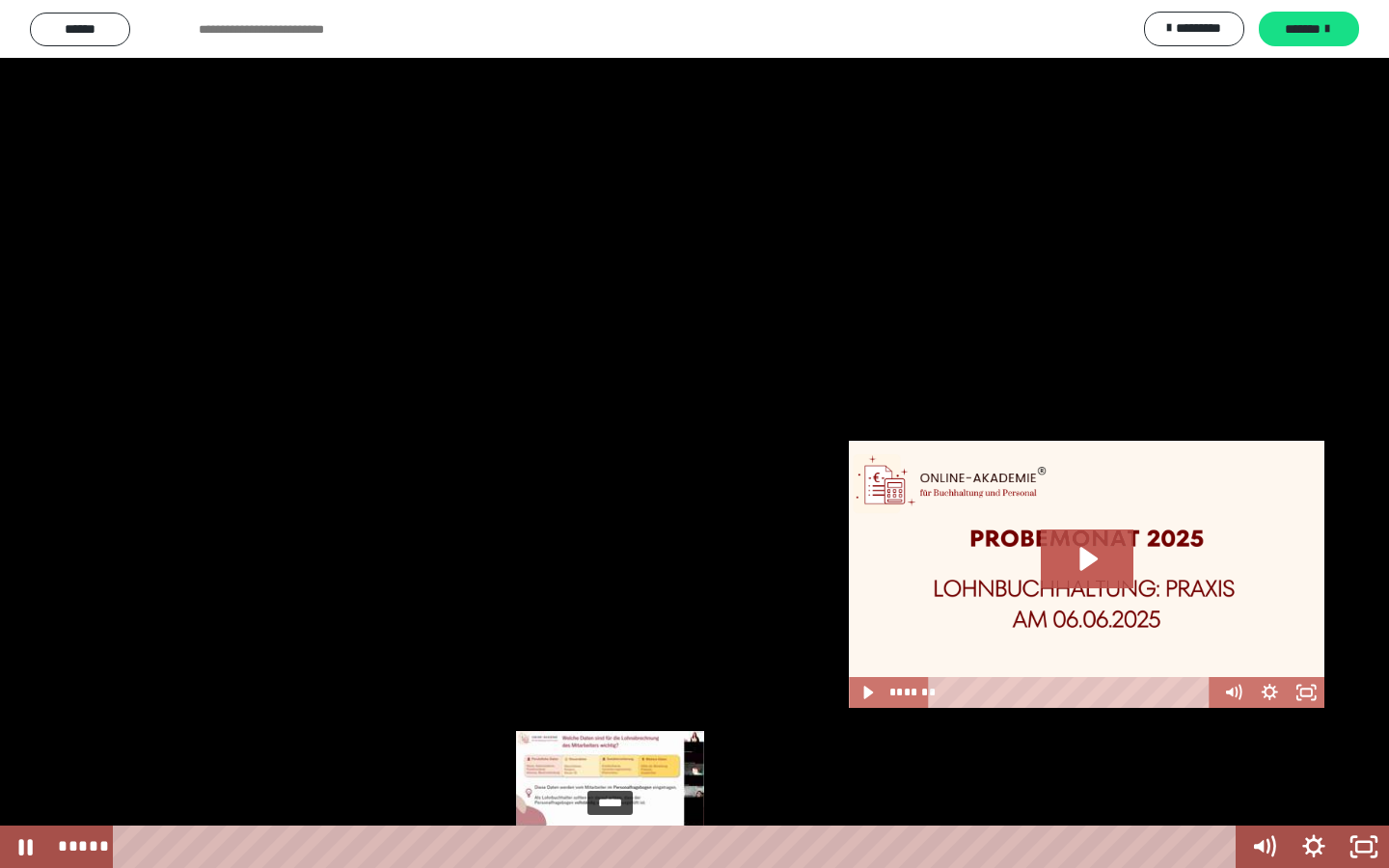 click on "*****" at bounding box center [678, 847] 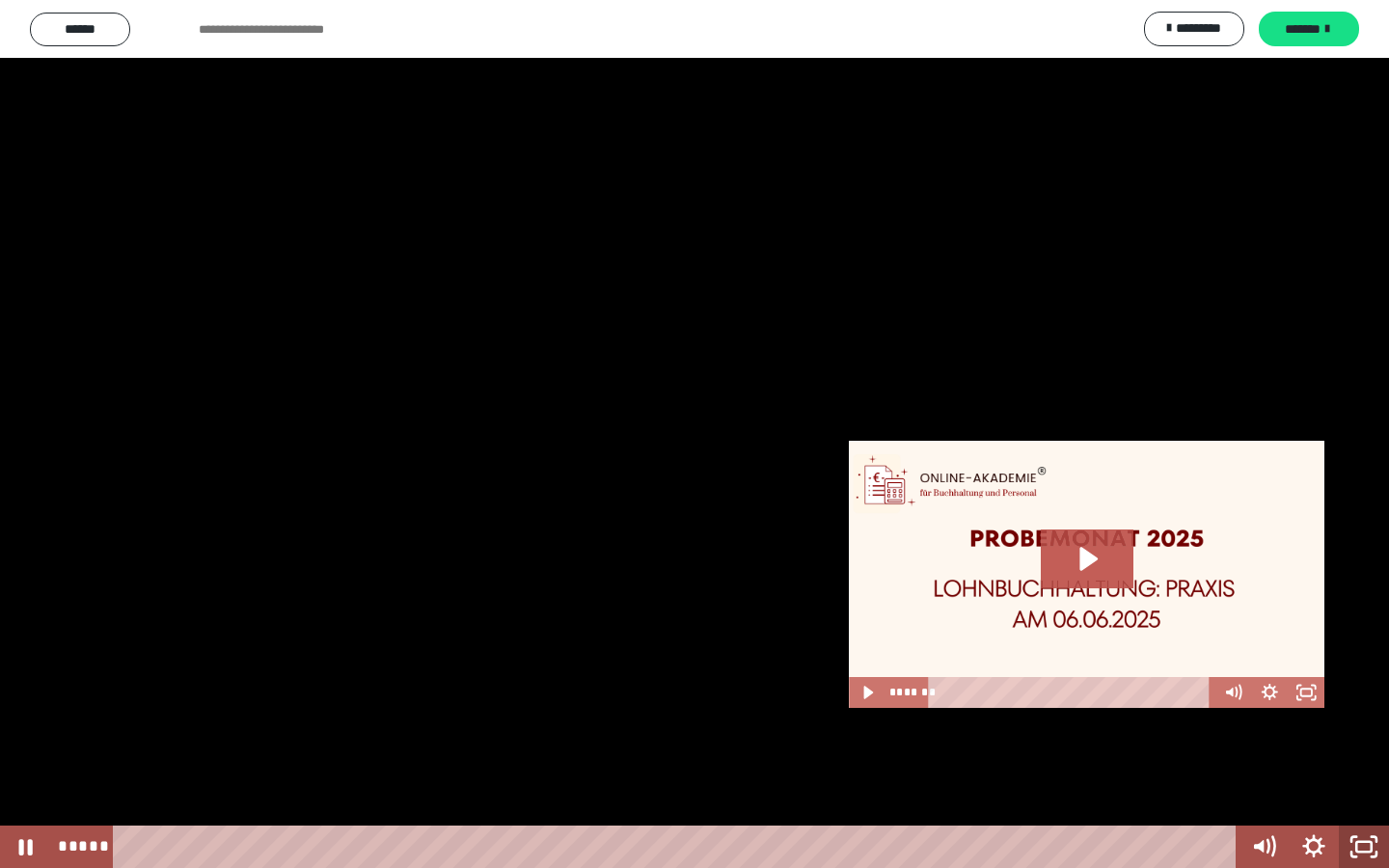click 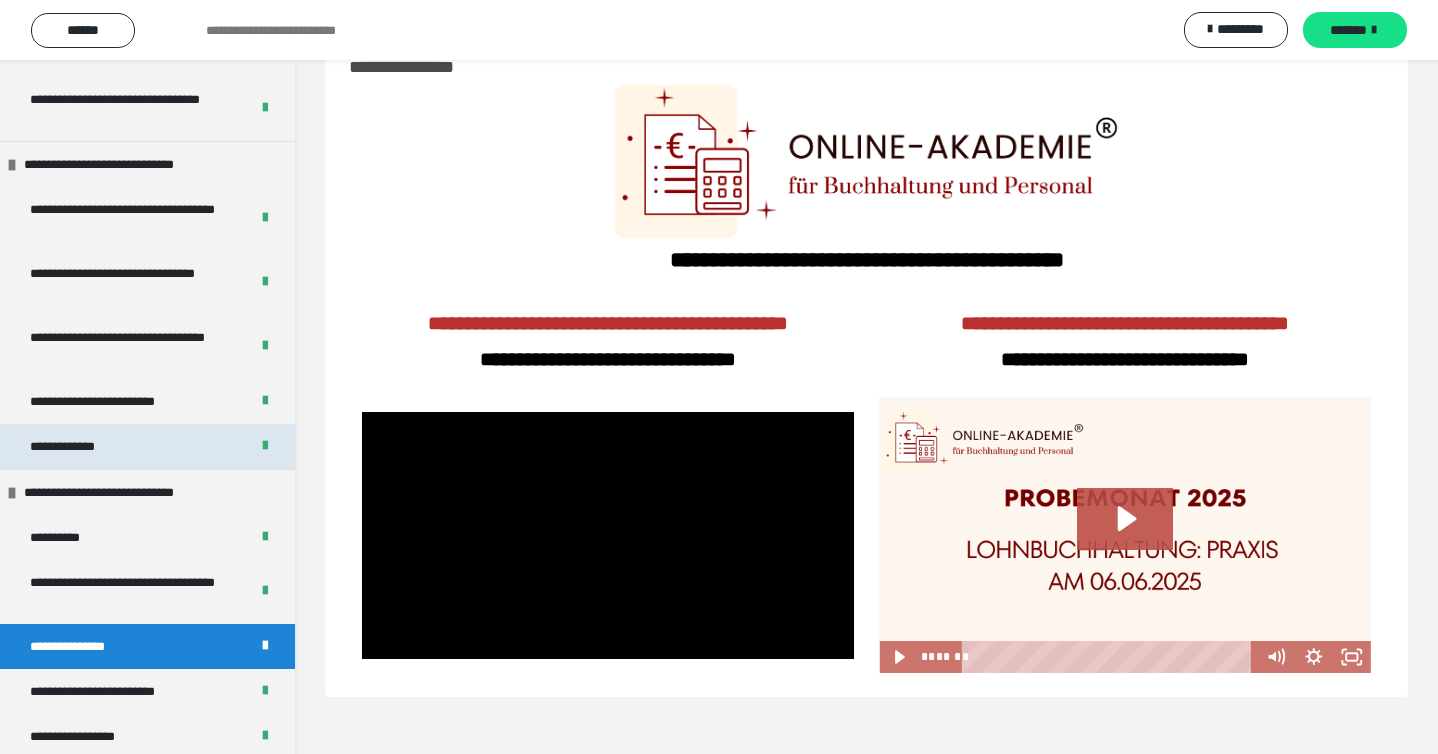 scroll, scrollTop: 69, scrollLeft: 0, axis: vertical 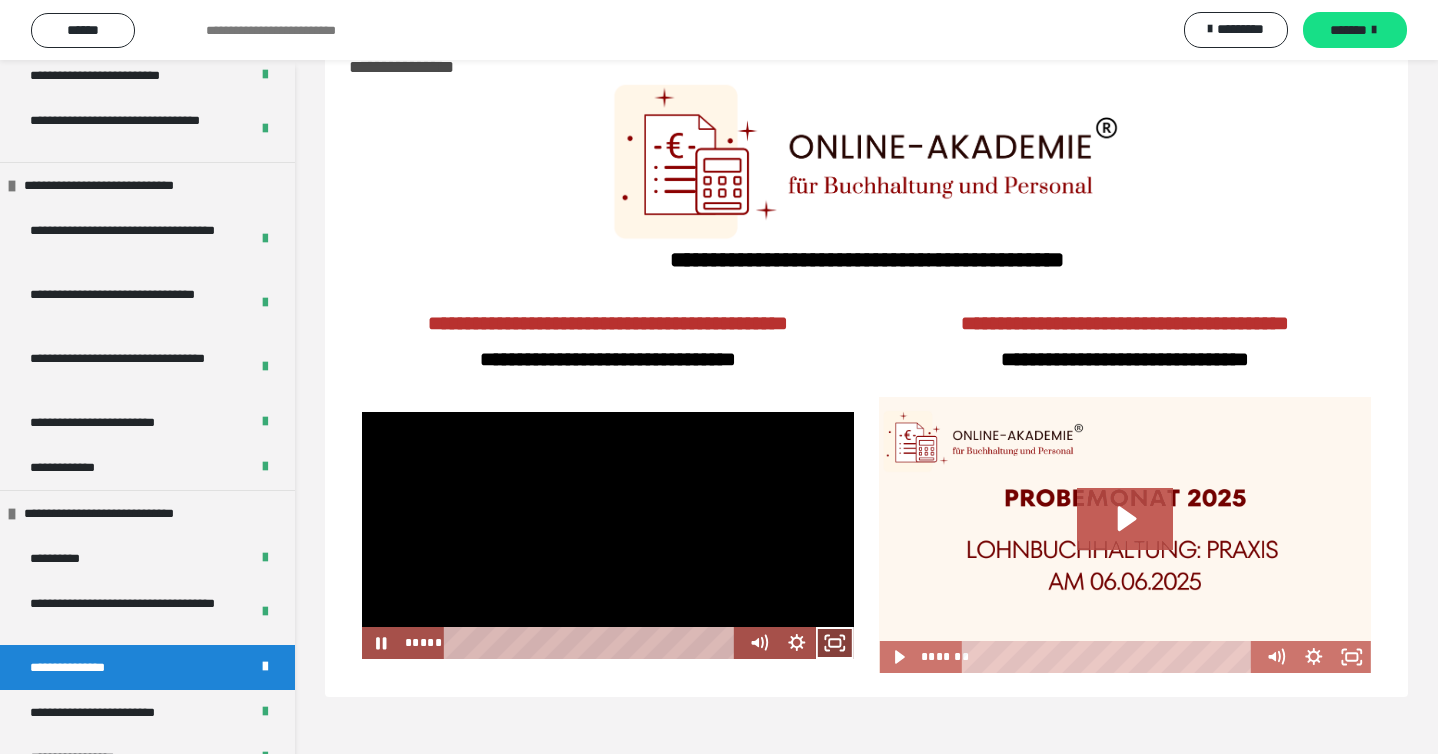 click 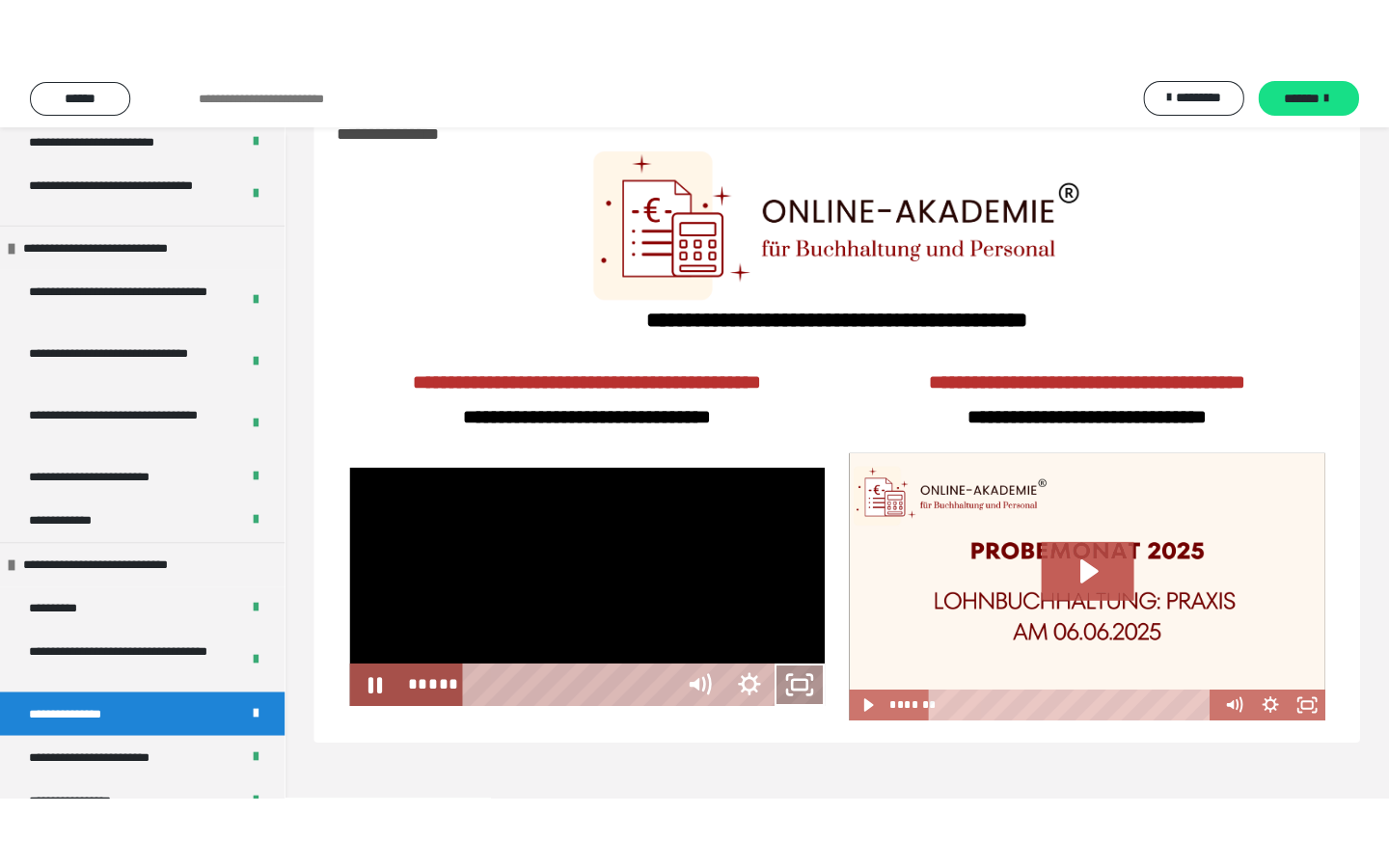 scroll, scrollTop: 0, scrollLeft: 0, axis: both 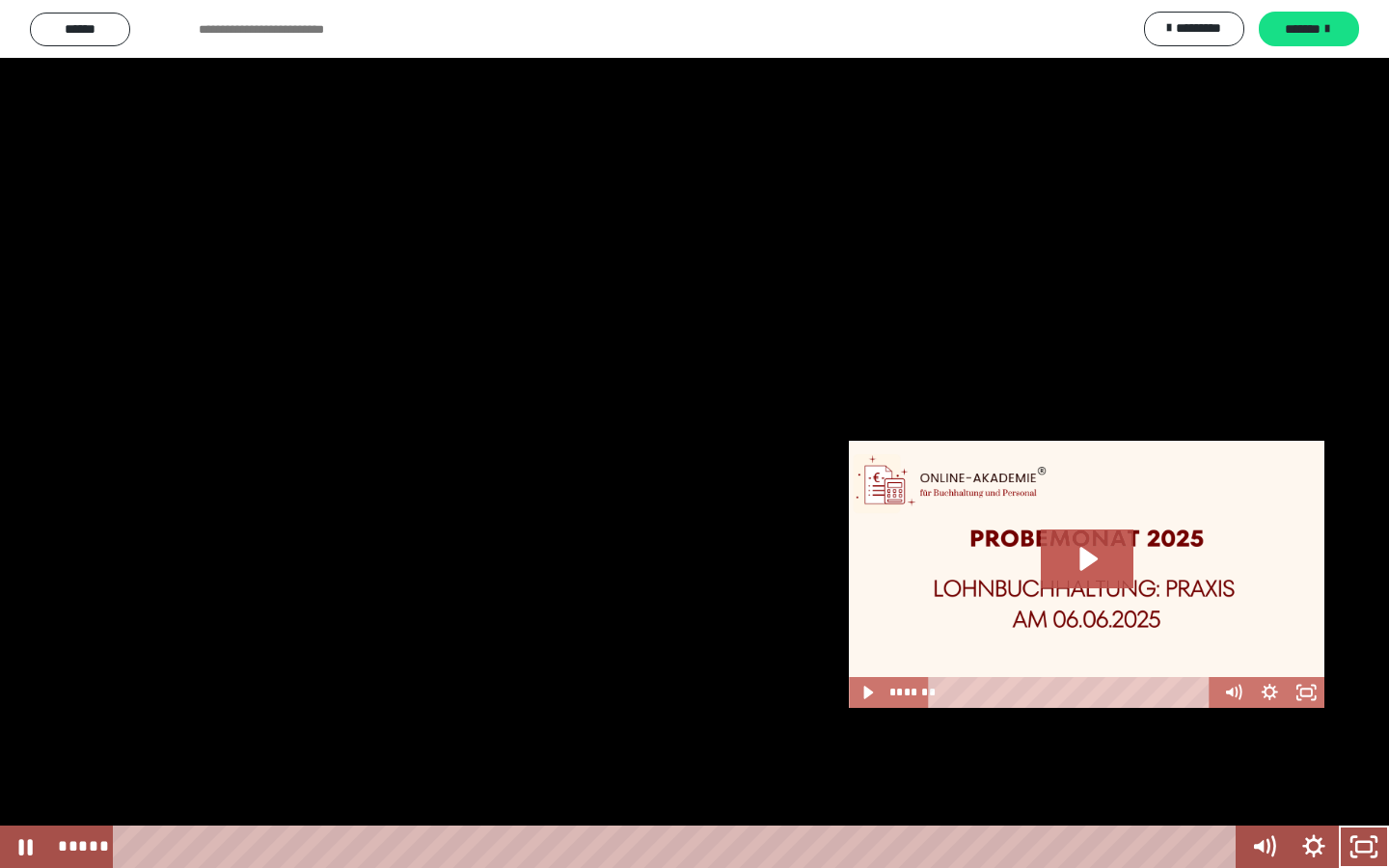 click at bounding box center (694, 434) 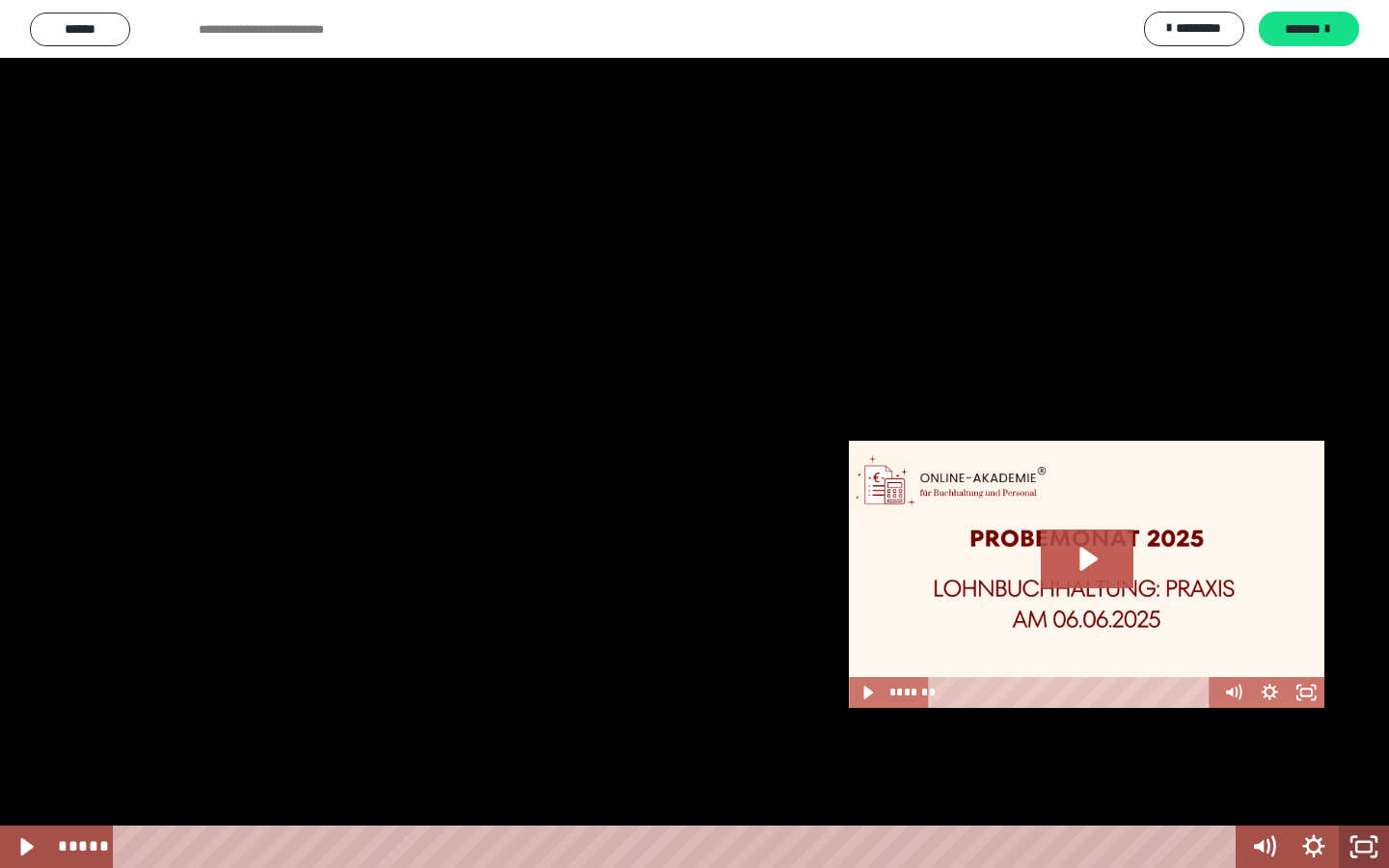 click 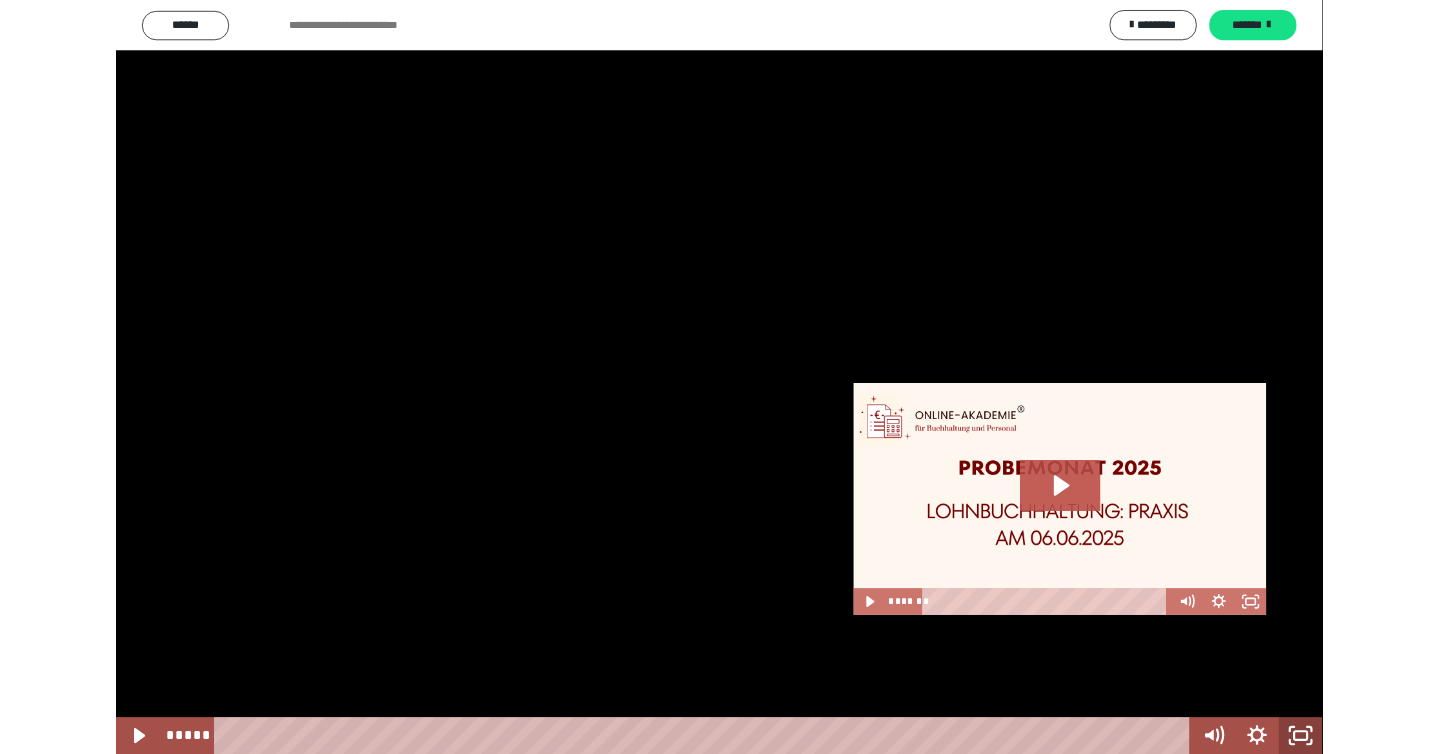 scroll, scrollTop: 60, scrollLeft: 0, axis: vertical 